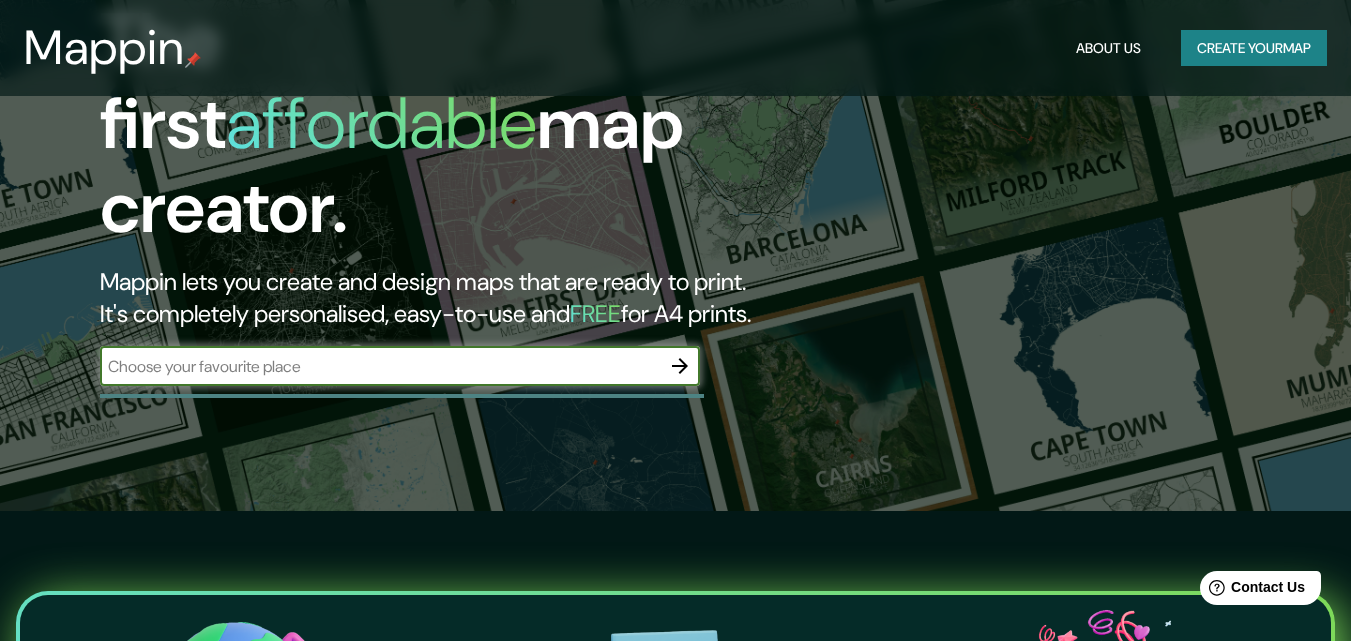 scroll, scrollTop: 100, scrollLeft: 0, axis: vertical 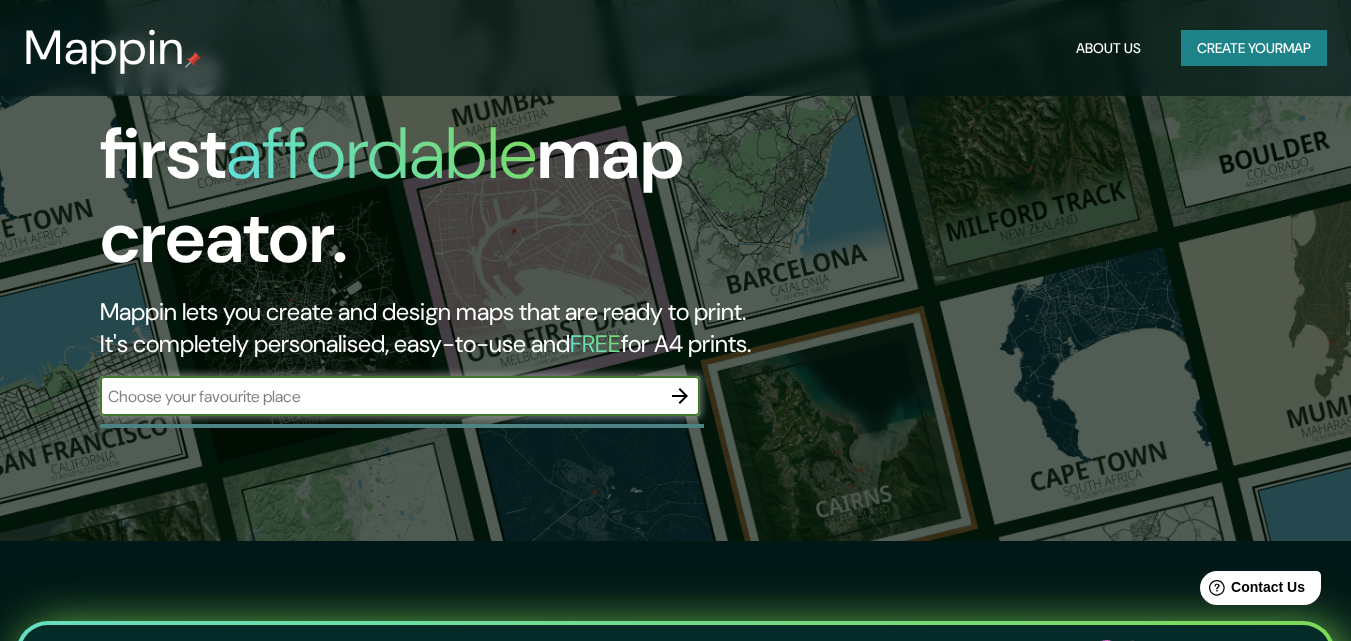 click at bounding box center (380, 396) 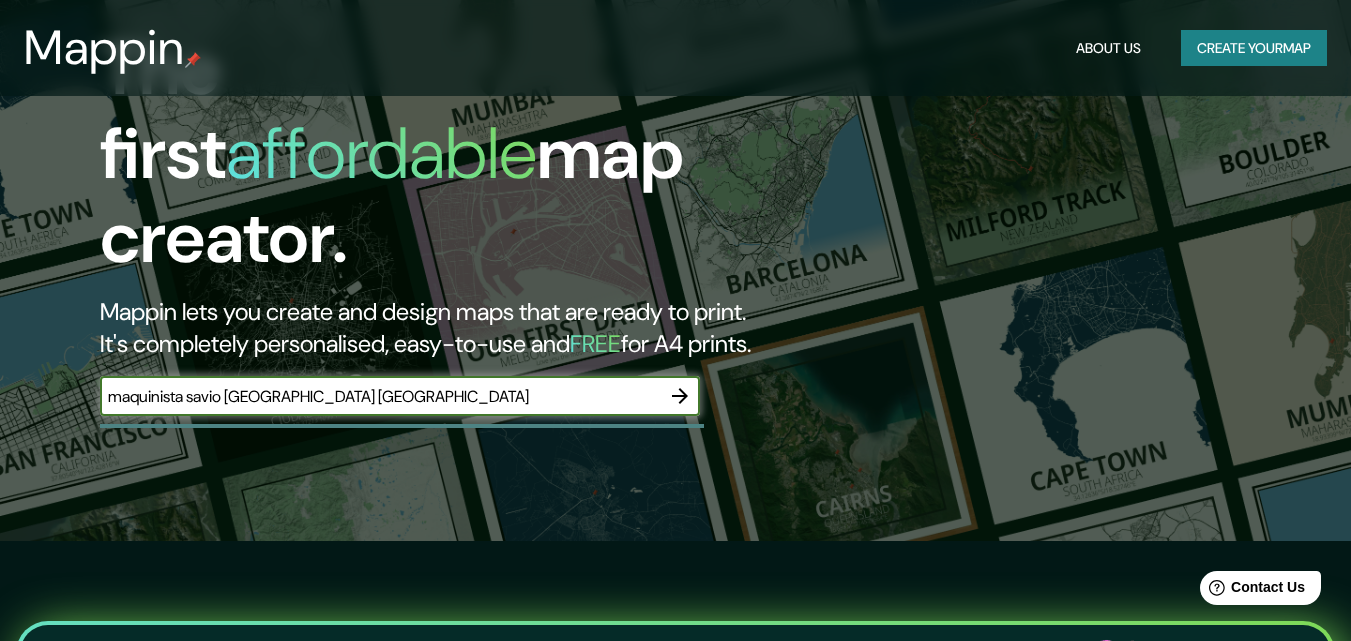 type on "maquinista savio [GEOGRAPHIC_DATA] [GEOGRAPHIC_DATA]" 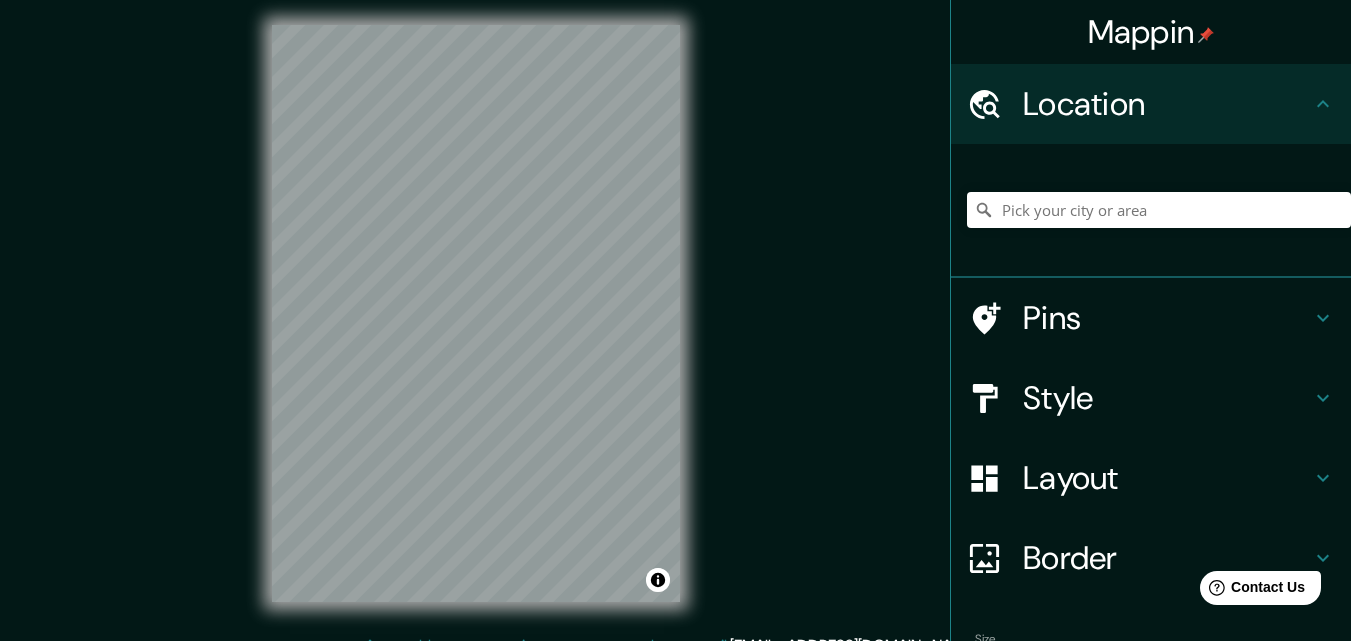 scroll, scrollTop: 0, scrollLeft: 0, axis: both 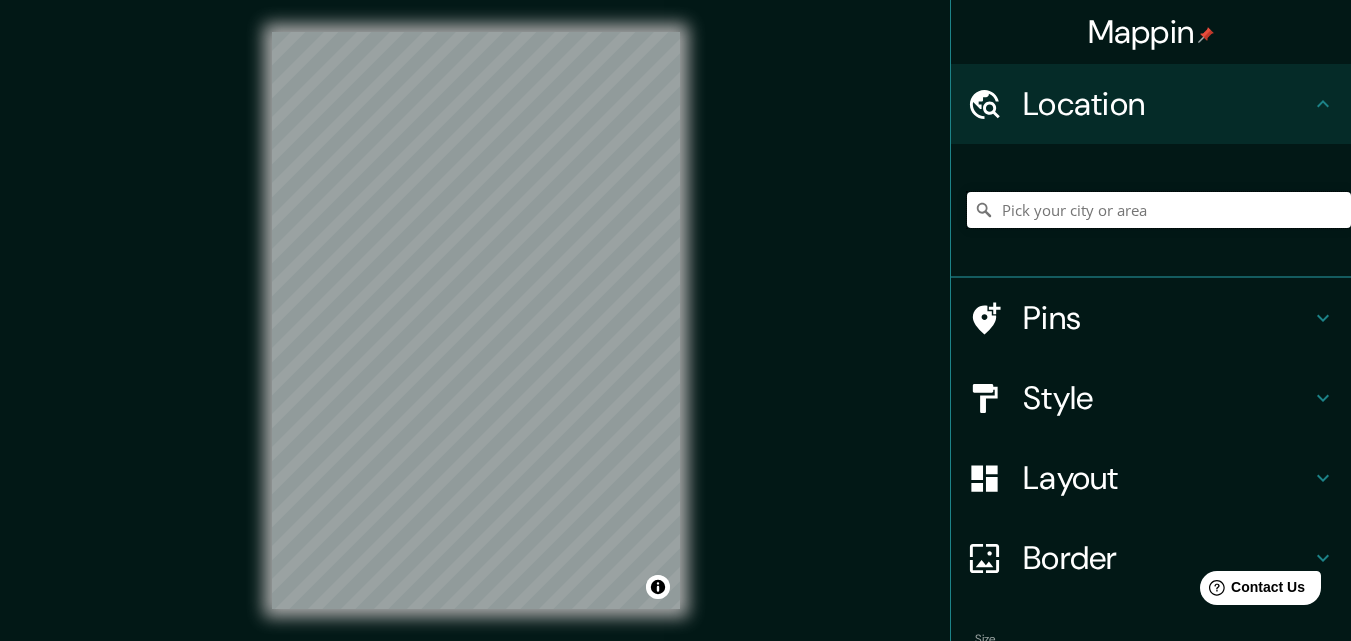click at bounding box center (1159, 210) 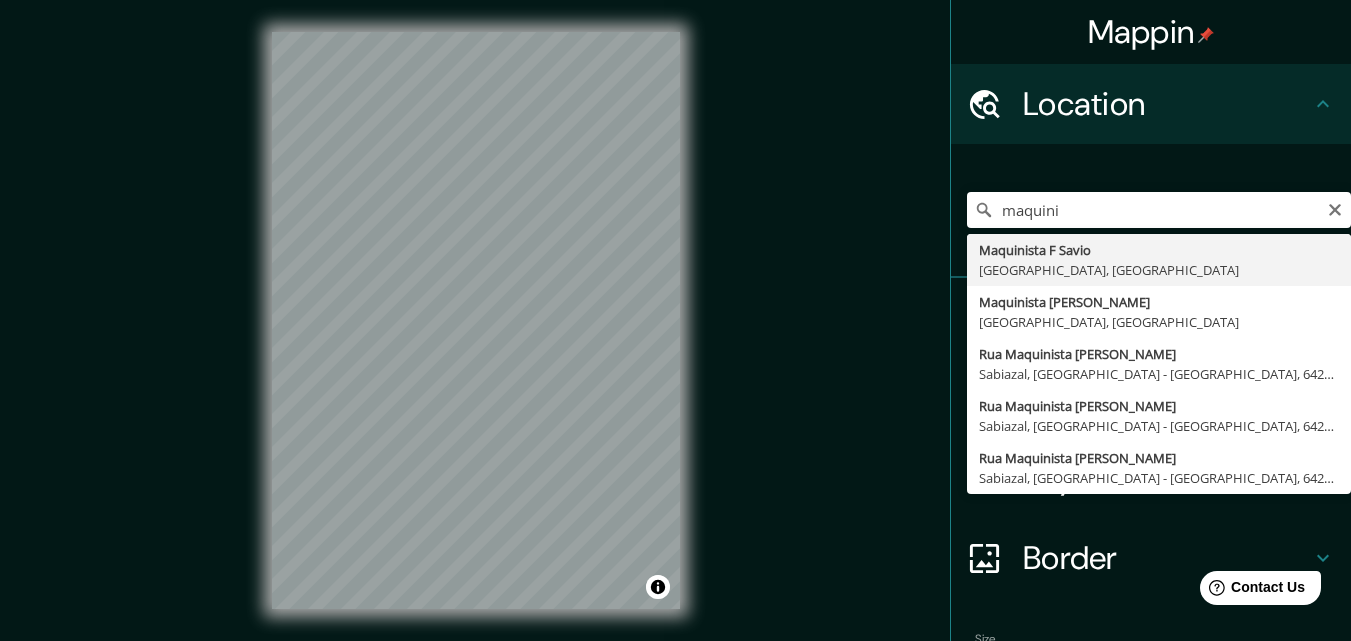 type on "Maquinista F Savio, [GEOGRAPHIC_DATA], [GEOGRAPHIC_DATA]" 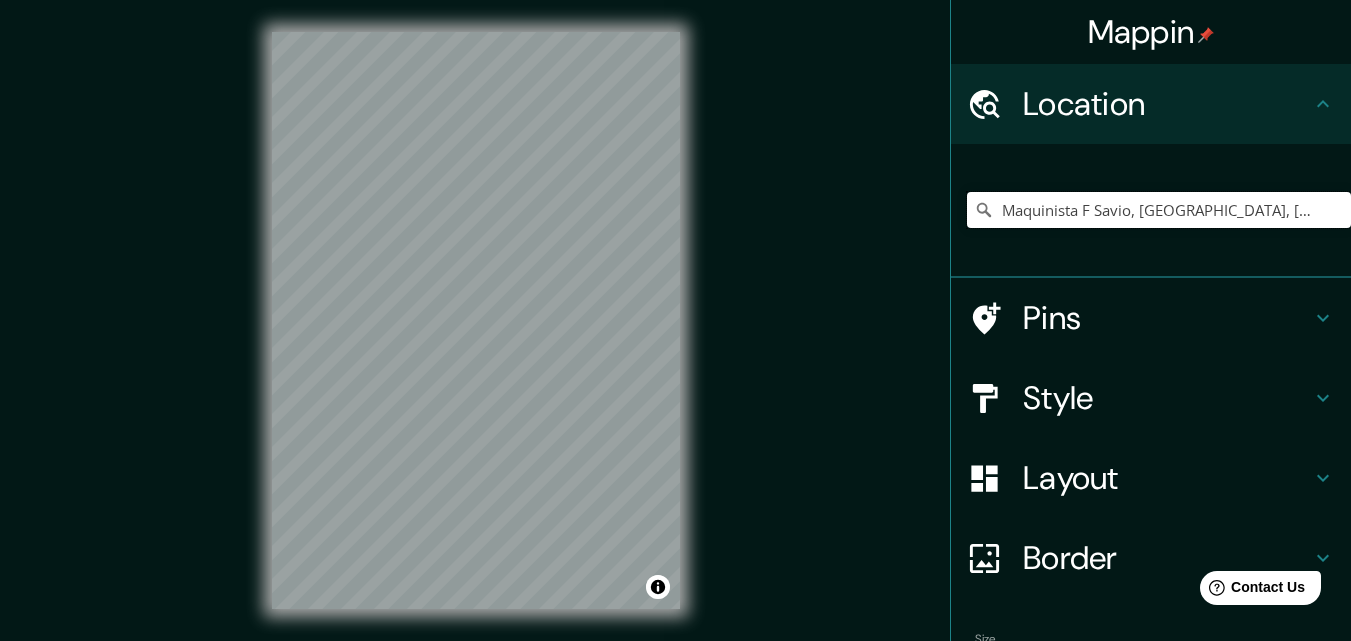 scroll, scrollTop: 0, scrollLeft: 0, axis: both 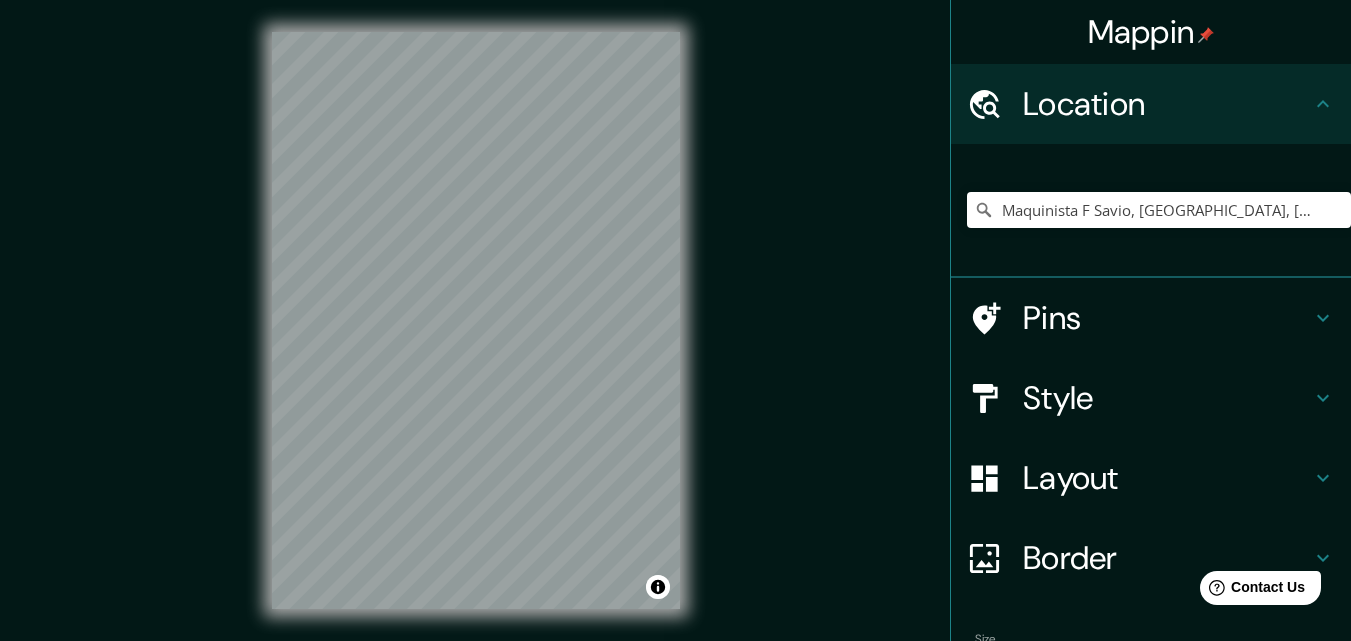 click 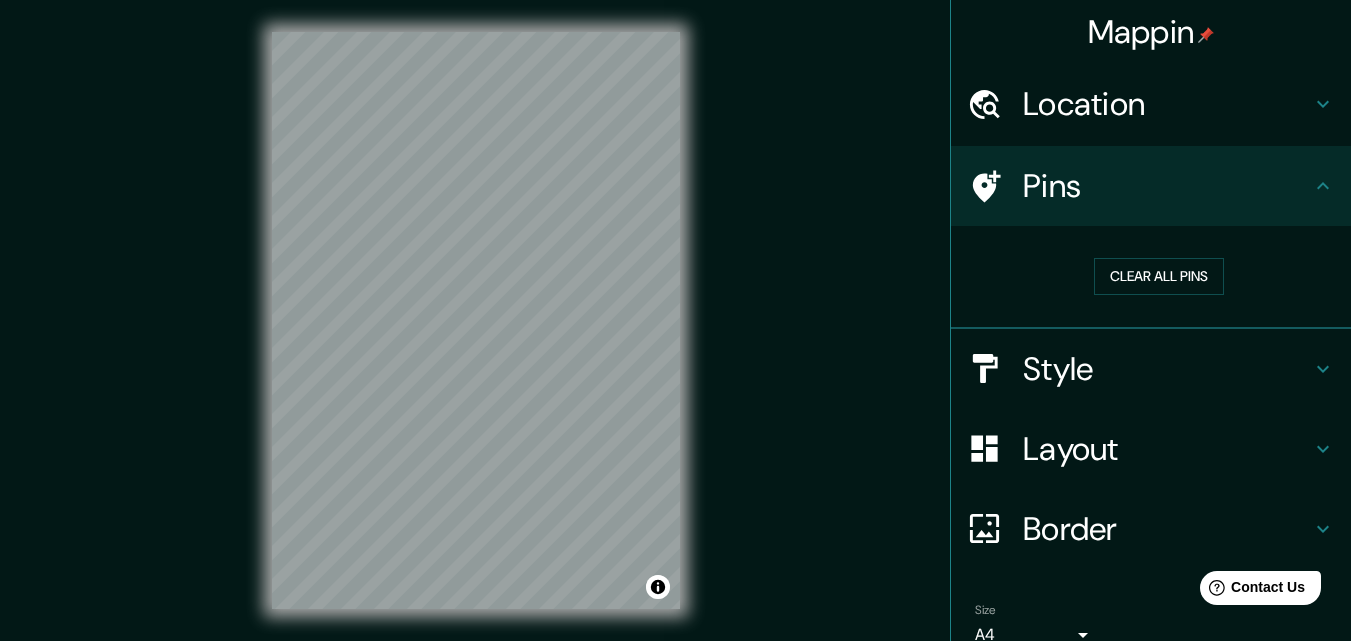 click on "Mappin Location Maquinista F Savio, [GEOGRAPHIC_DATA], [GEOGRAPHIC_DATA] Pins Clear all pins Style Layout Border Choose a border.  Hint : you can make layers of the frame opaque to create some cool effects. None Simple Transparent Fancy Size A4 single Create your map © Mapbox   © OpenStreetMap   Improve this map Any problems, suggestions, or concerns please email    [EMAIL_ADDRESS][DOMAIN_NAME] . . ." at bounding box center [675, 336] 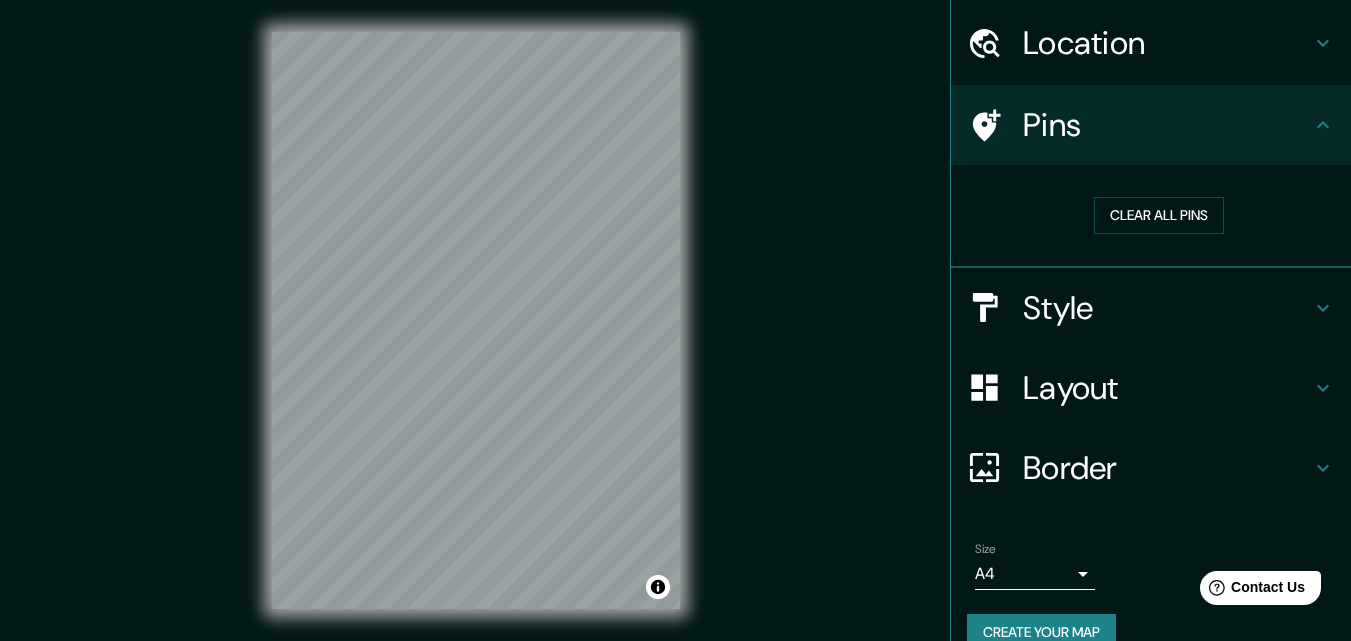 scroll, scrollTop: 94, scrollLeft: 0, axis: vertical 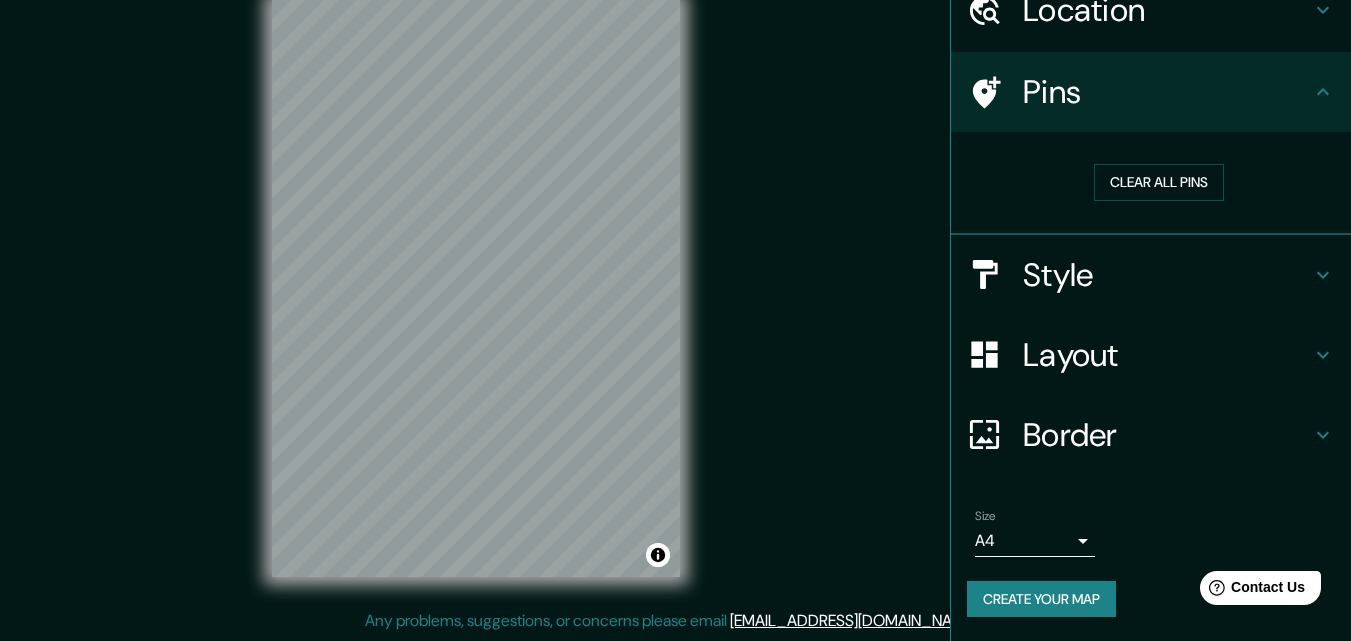 click on "Style" at bounding box center [1167, 275] 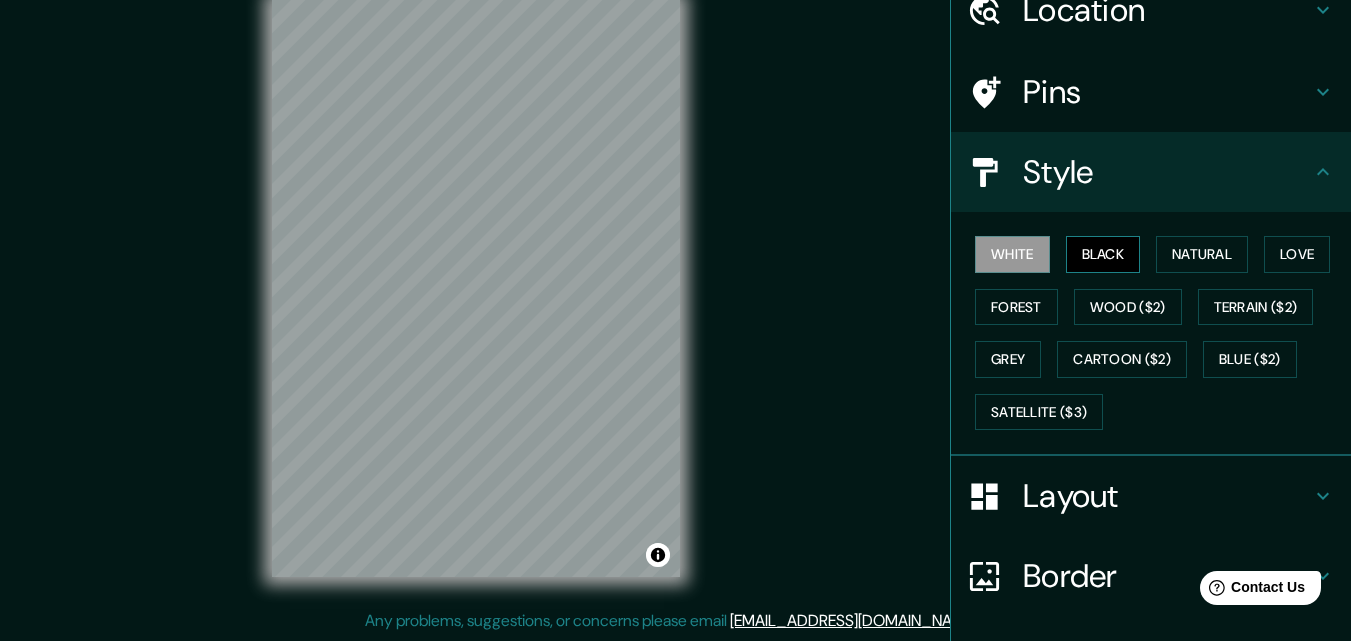 click on "Black" at bounding box center [1103, 254] 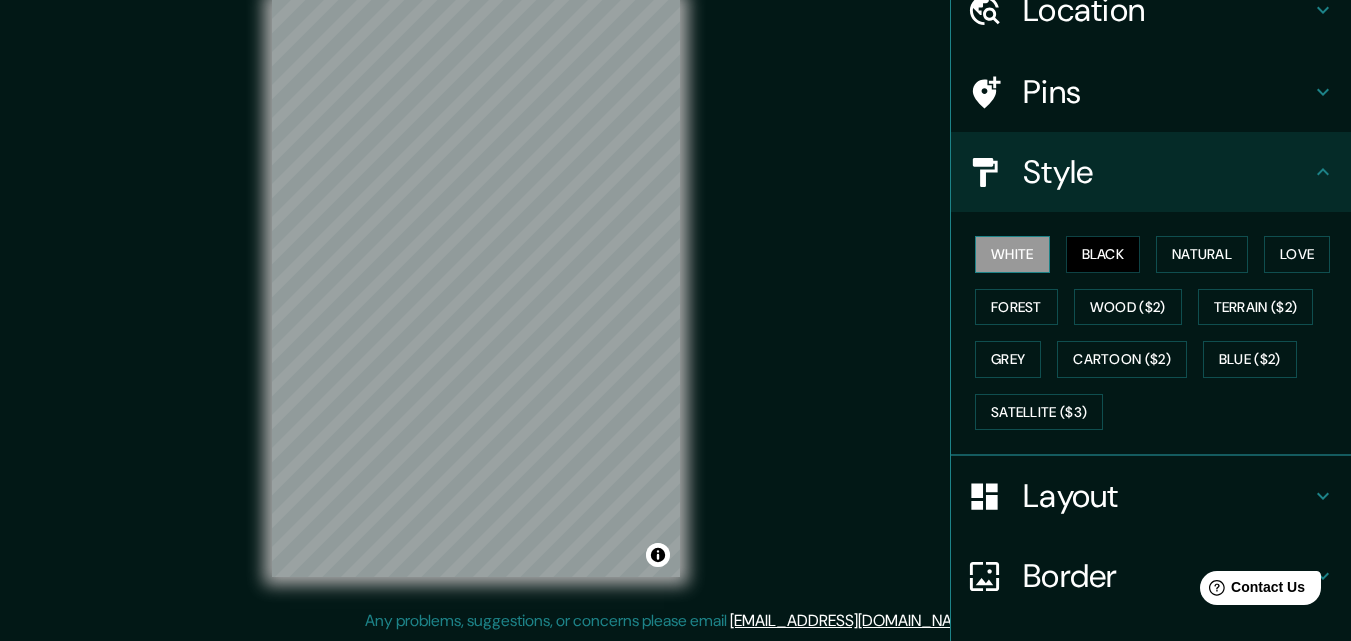 click on "White" at bounding box center [1012, 254] 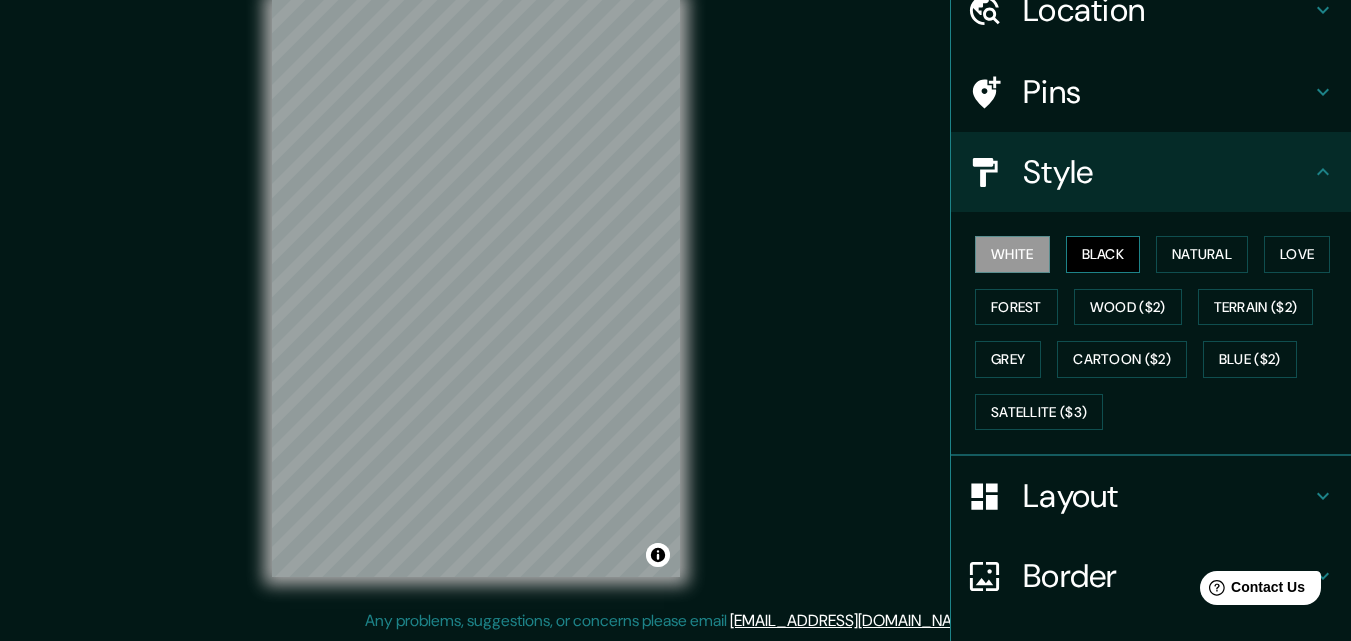 click on "Black" at bounding box center [1103, 254] 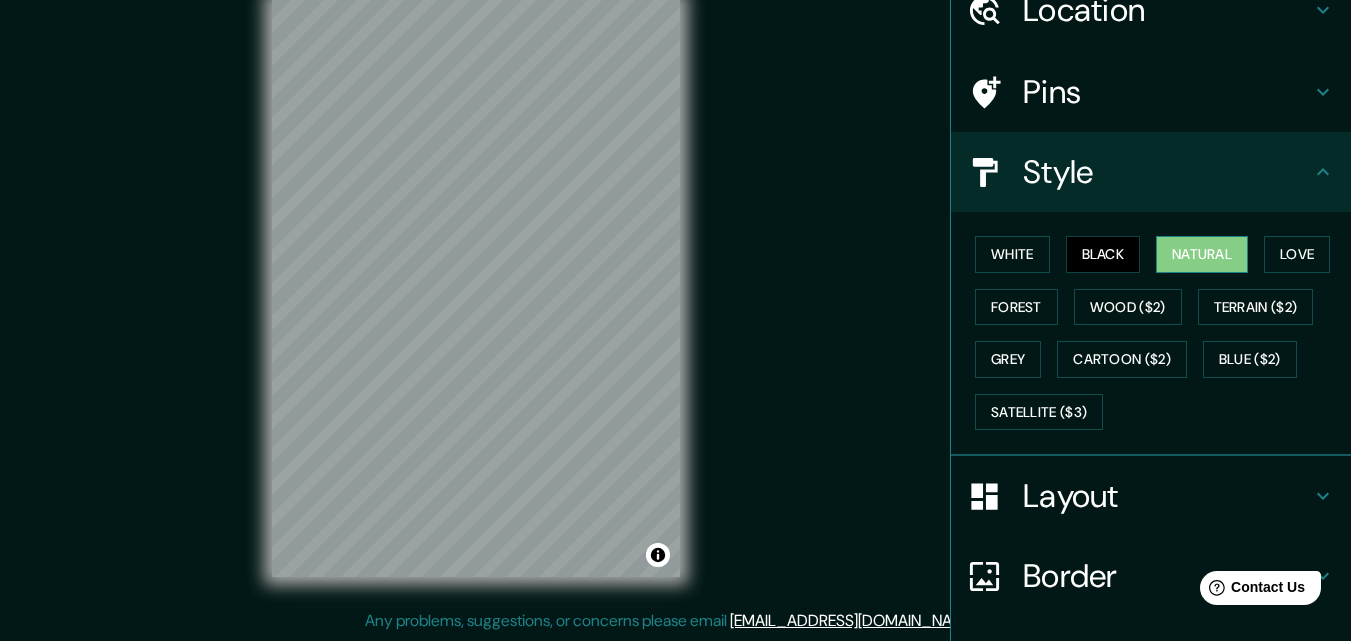 click on "Natural" at bounding box center [1202, 254] 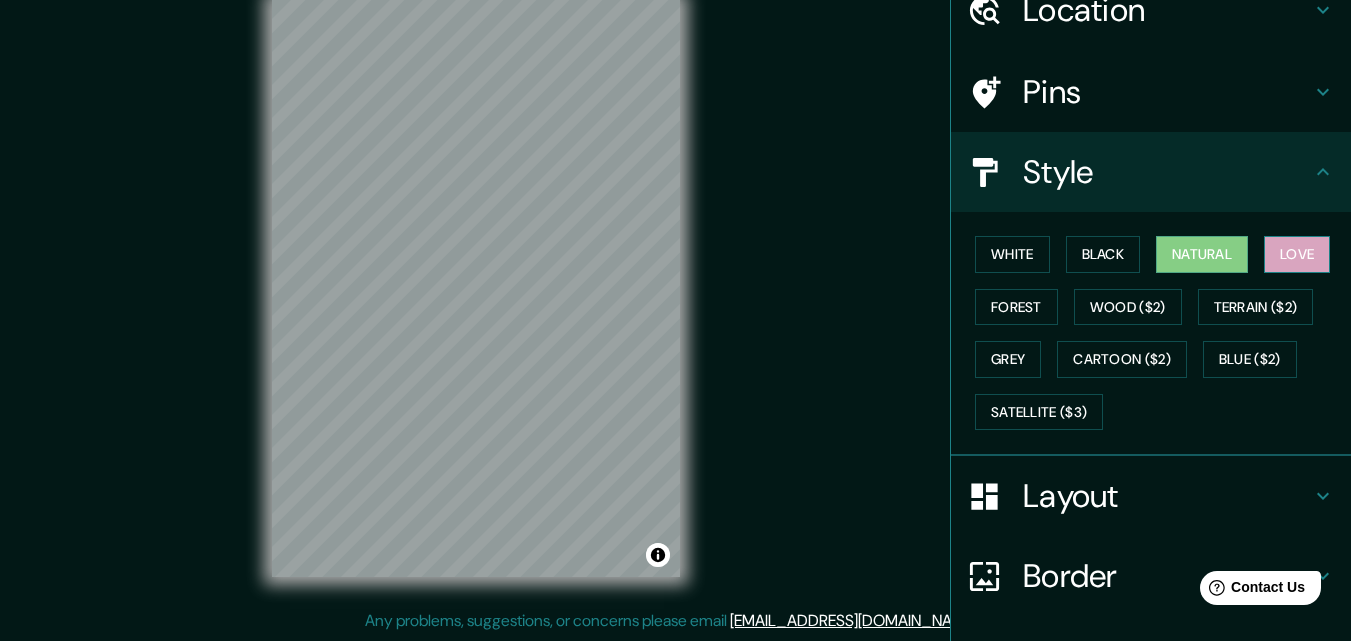 click on "Love" at bounding box center [1297, 254] 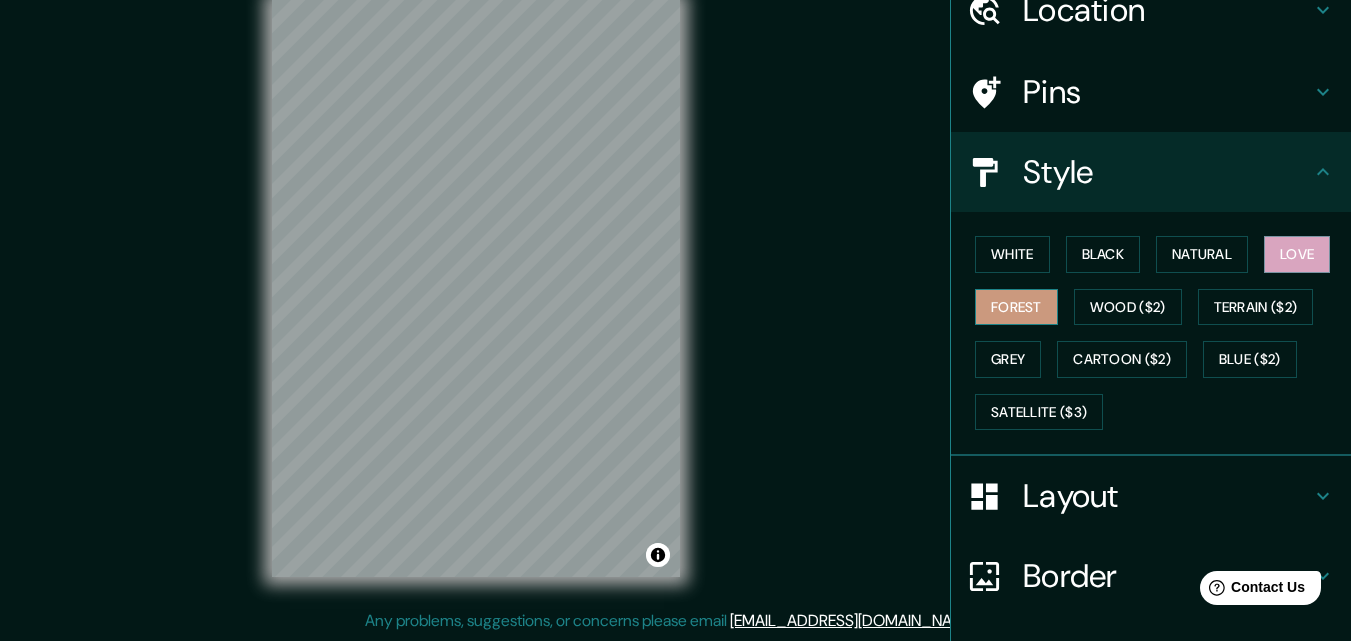 click on "Forest" at bounding box center [1016, 307] 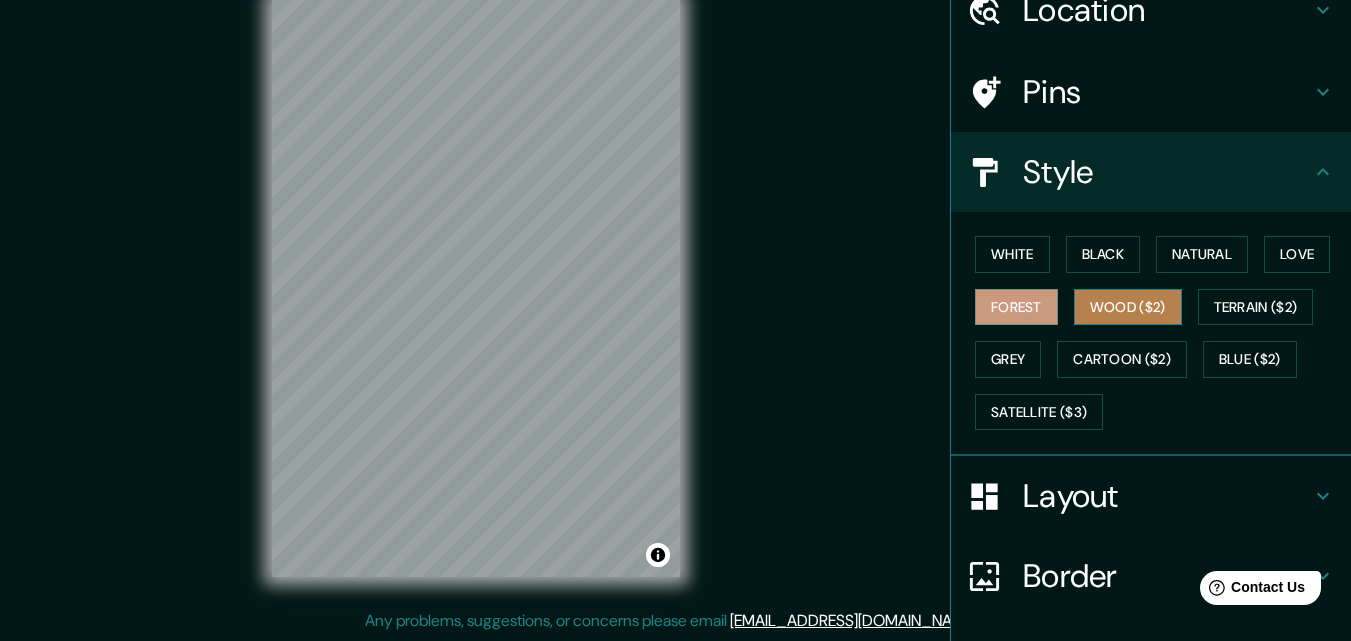 click on "Wood ($2)" at bounding box center [1128, 307] 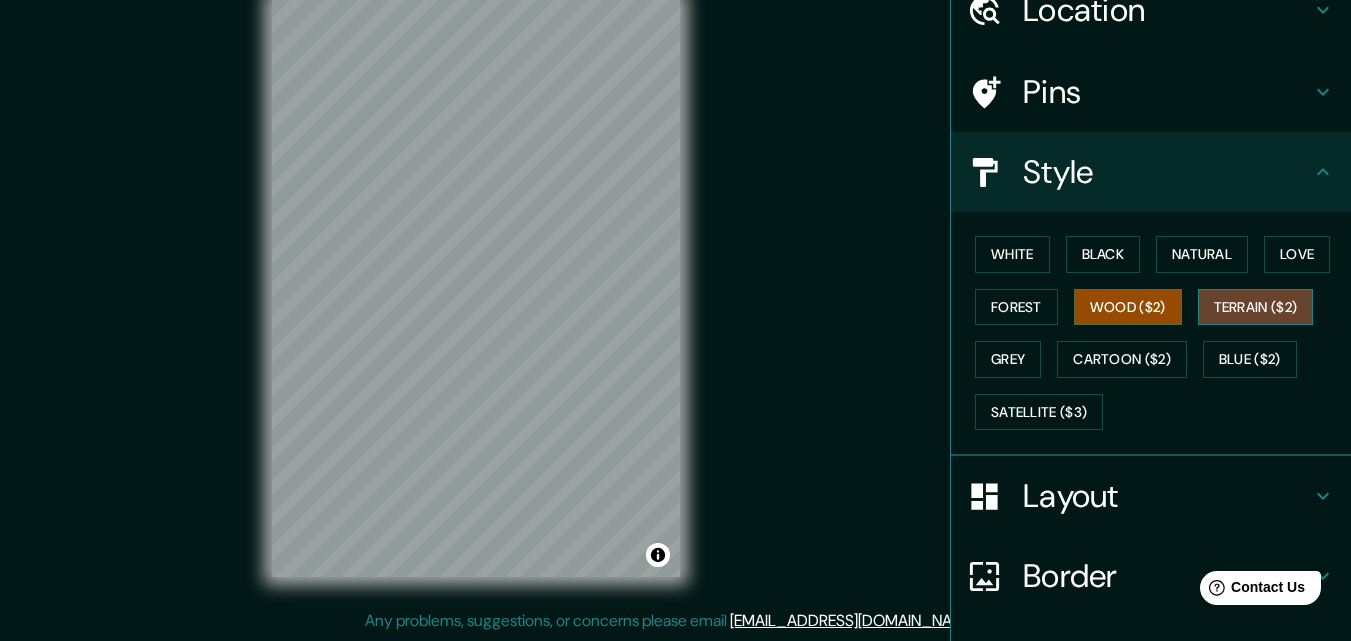 click on "Terrain ($2)" at bounding box center [1256, 307] 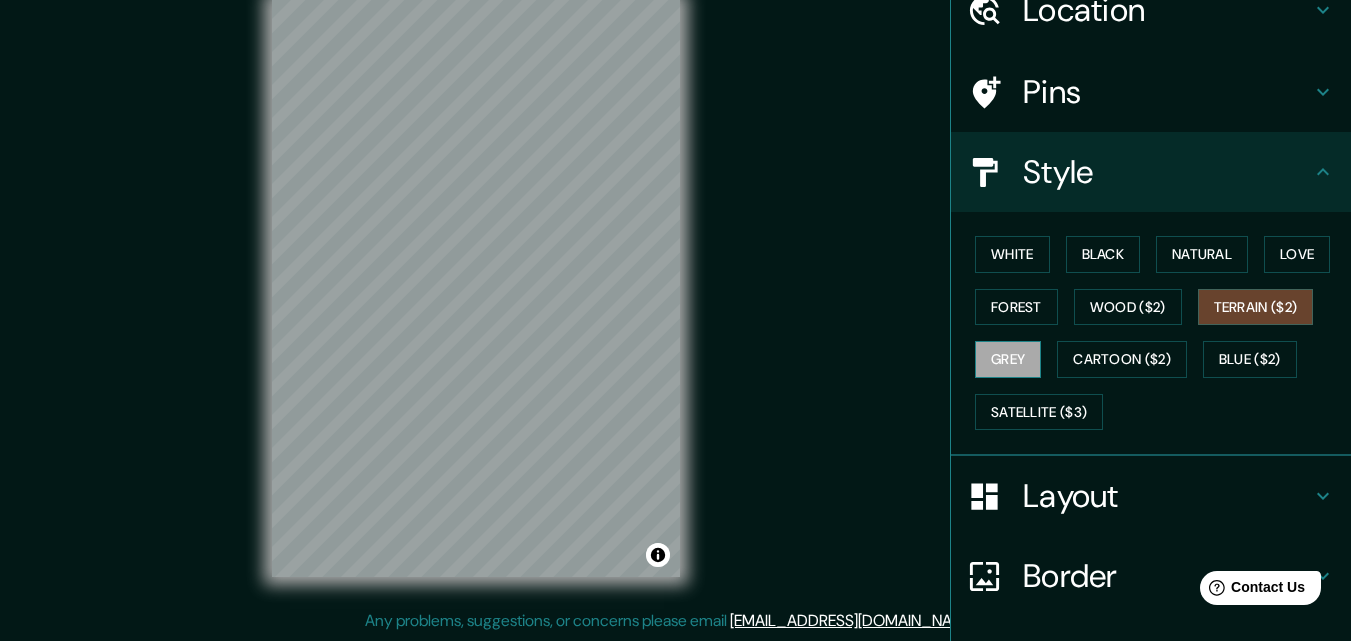 click on "Grey" at bounding box center (1008, 359) 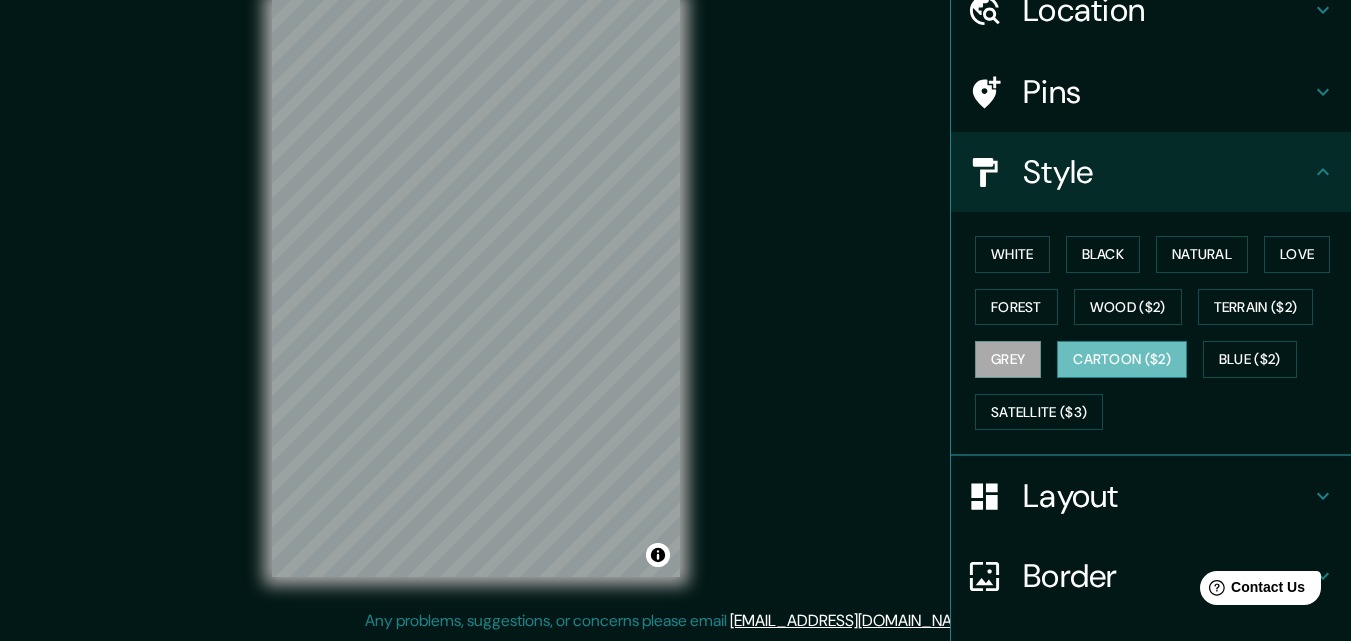 click on "Cartoon ($2)" at bounding box center (1122, 359) 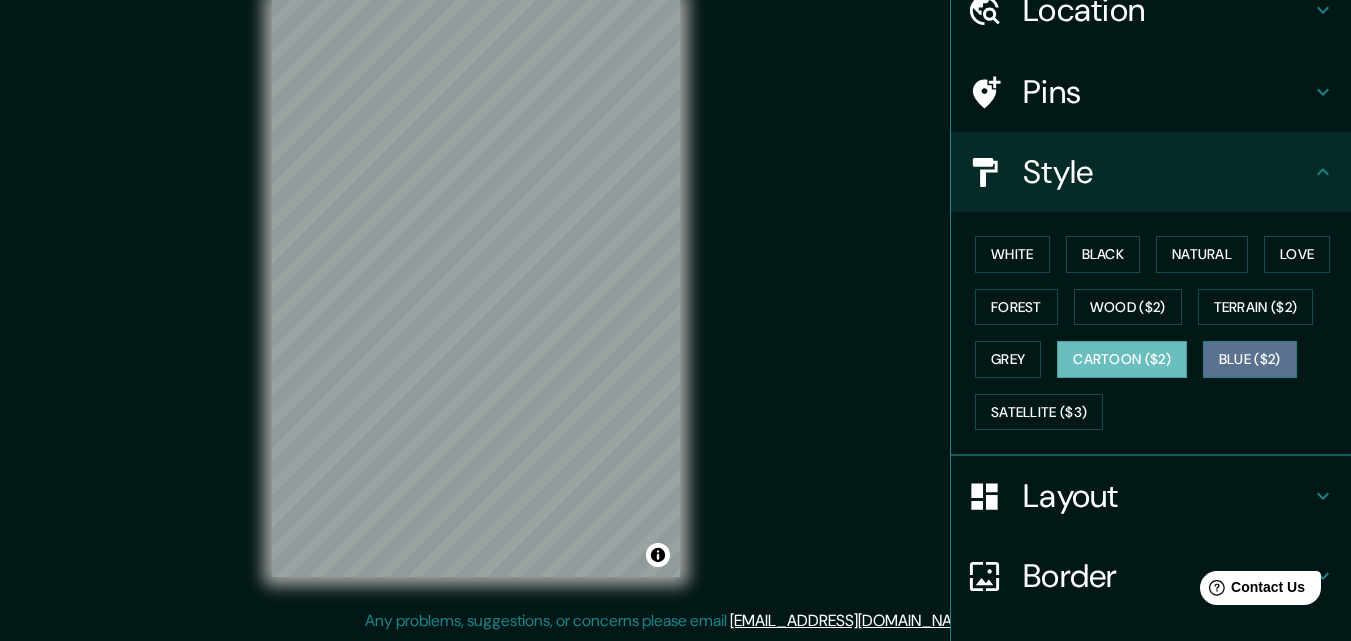 click on "Blue ($2)" at bounding box center (1250, 359) 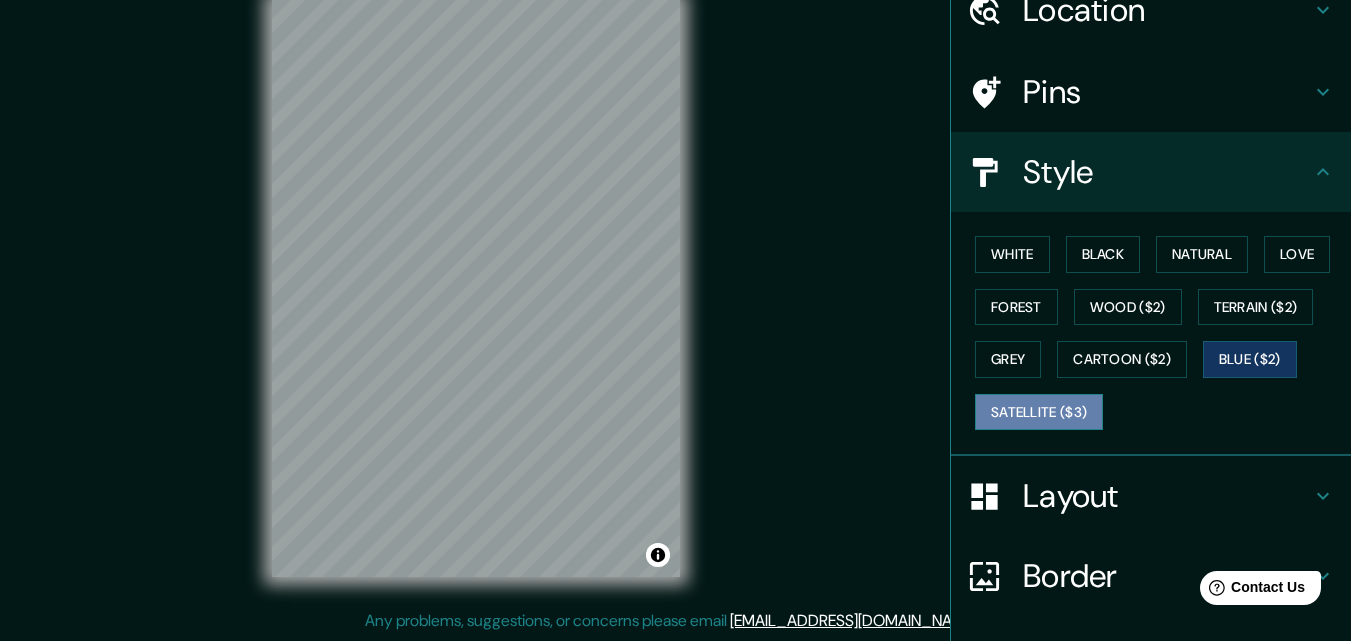 click on "Satellite ($3)" at bounding box center [1039, 412] 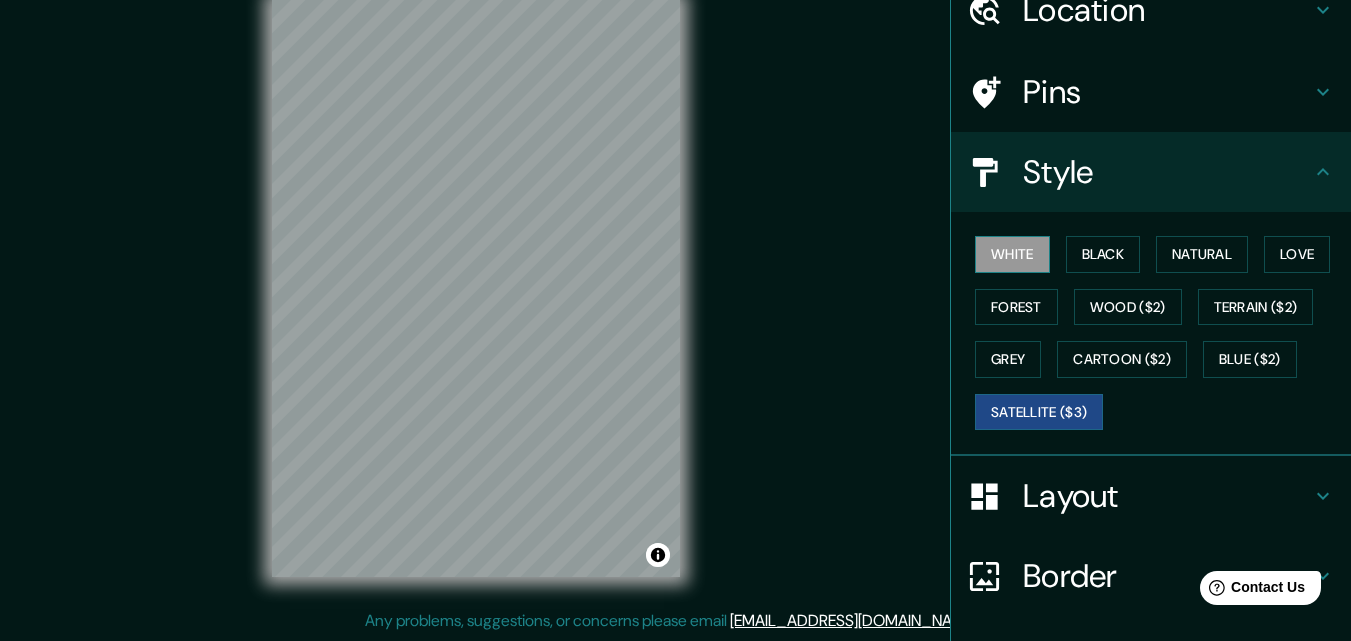 click on "White" at bounding box center (1012, 254) 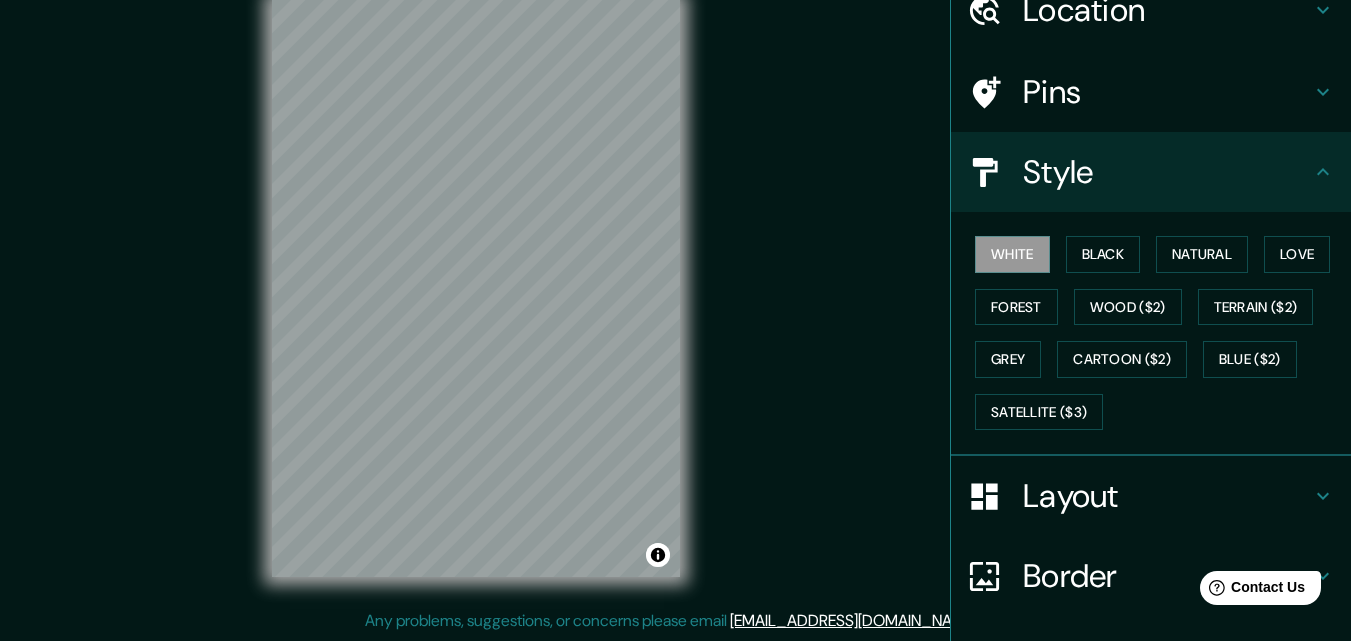 scroll, scrollTop: 194, scrollLeft: 0, axis: vertical 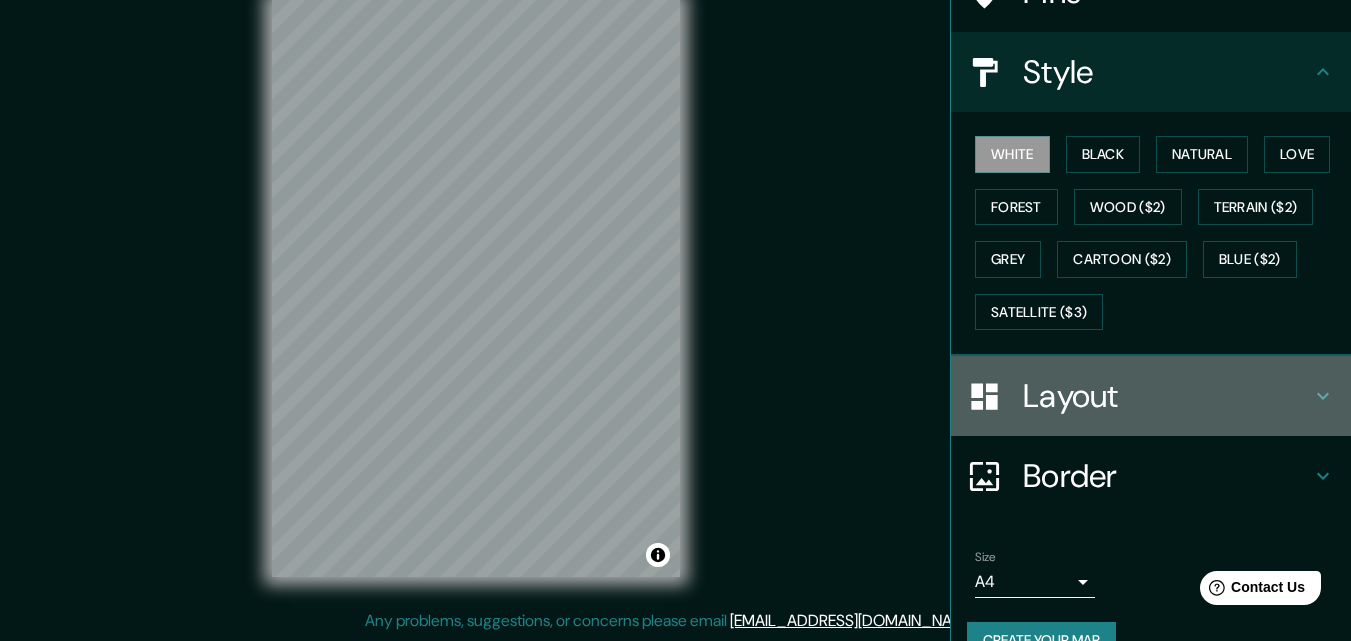 click on "Layout" at bounding box center (1167, 396) 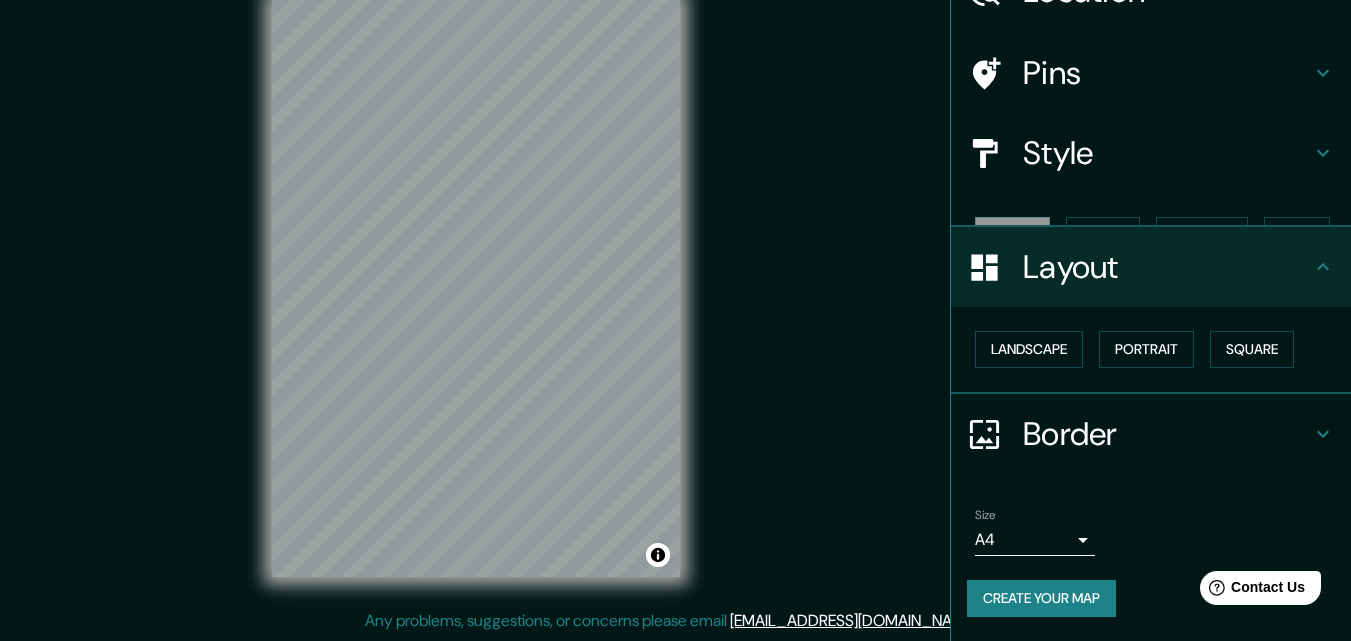 scroll, scrollTop: 78, scrollLeft: 0, axis: vertical 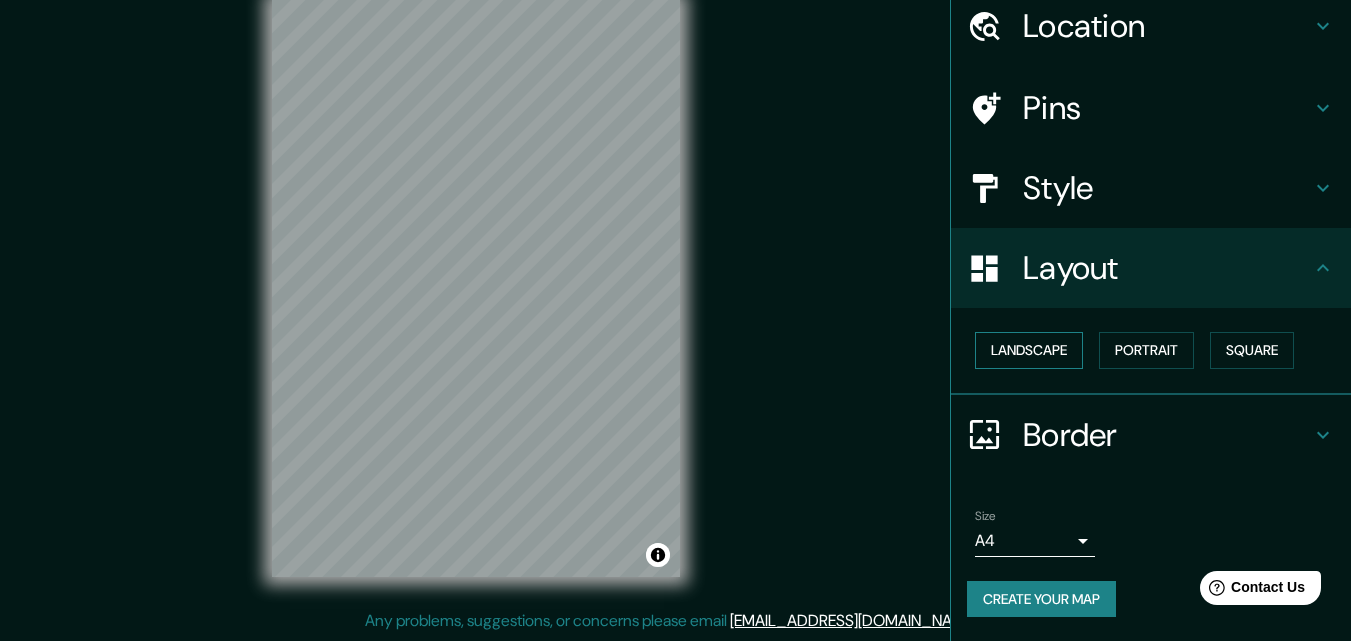 click on "Landscape" at bounding box center (1029, 350) 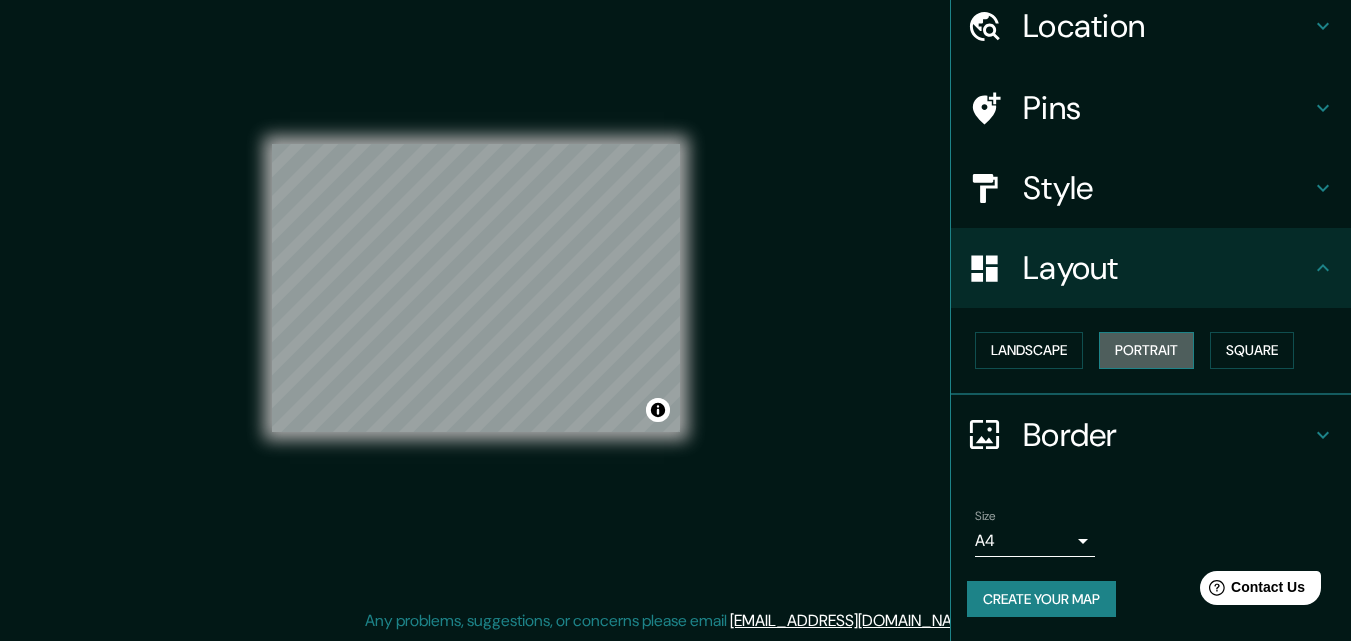 click on "Portrait" at bounding box center [1146, 350] 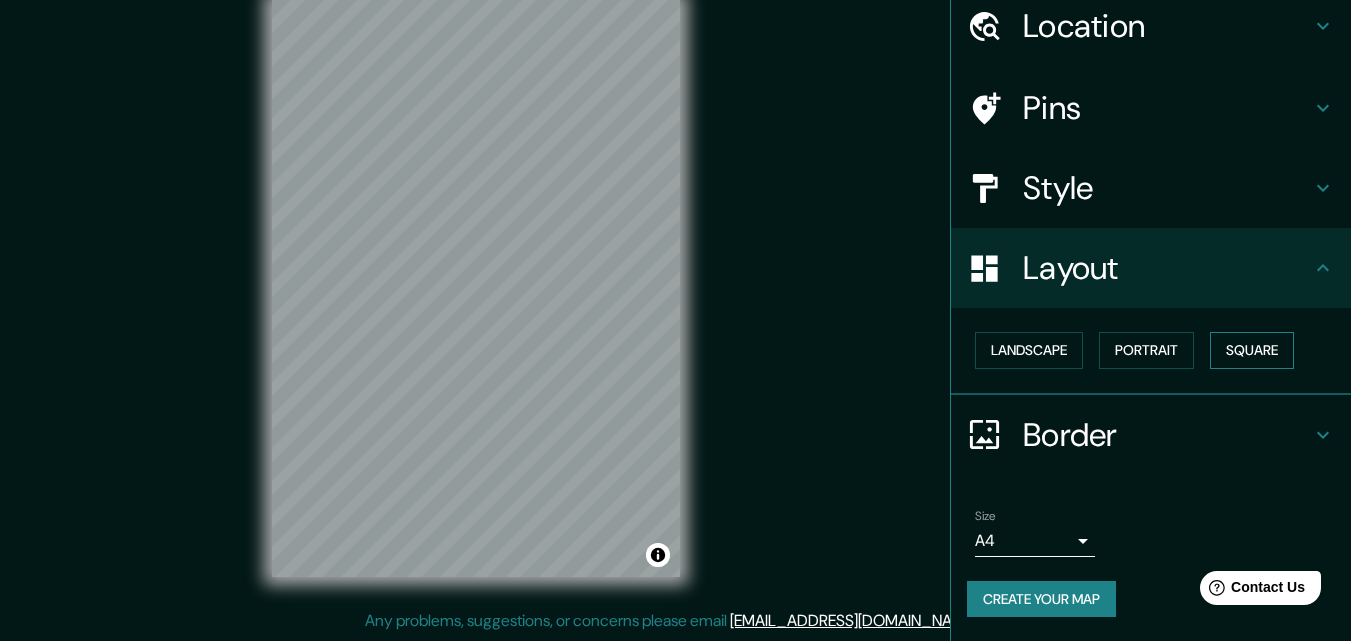 click on "Square" at bounding box center [1252, 350] 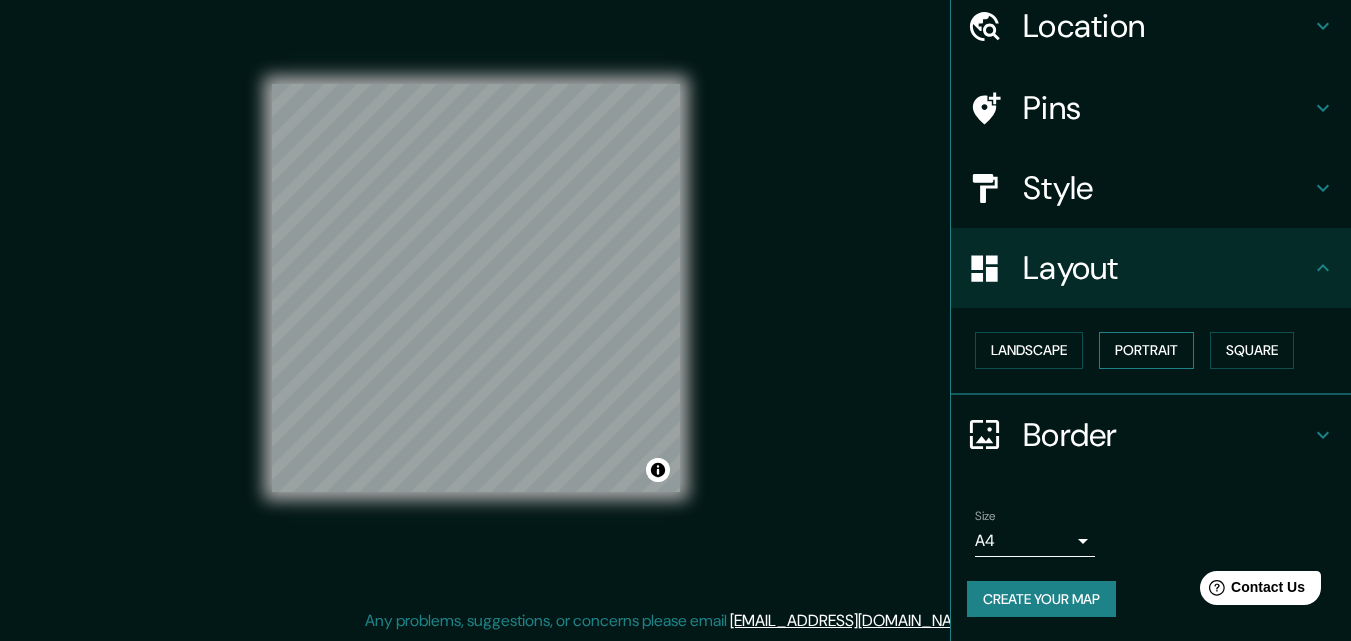 click on "Portrait" at bounding box center (1146, 350) 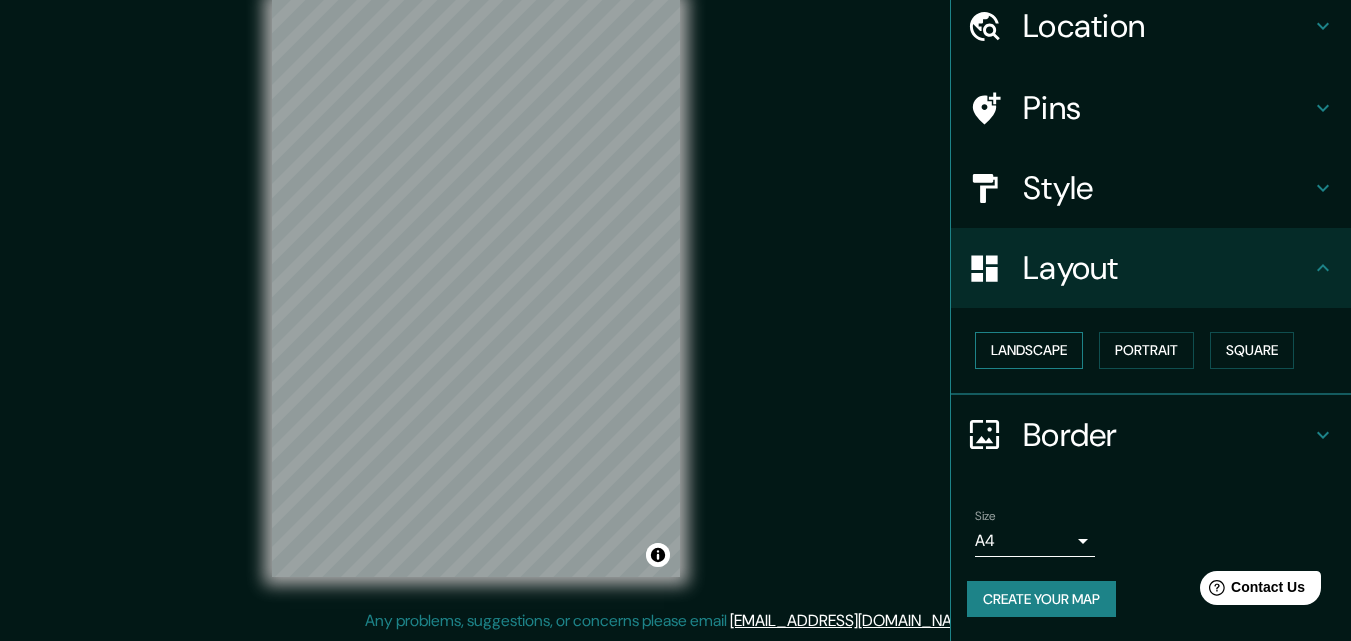click on "Landscape" at bounding box center (1029, 350) 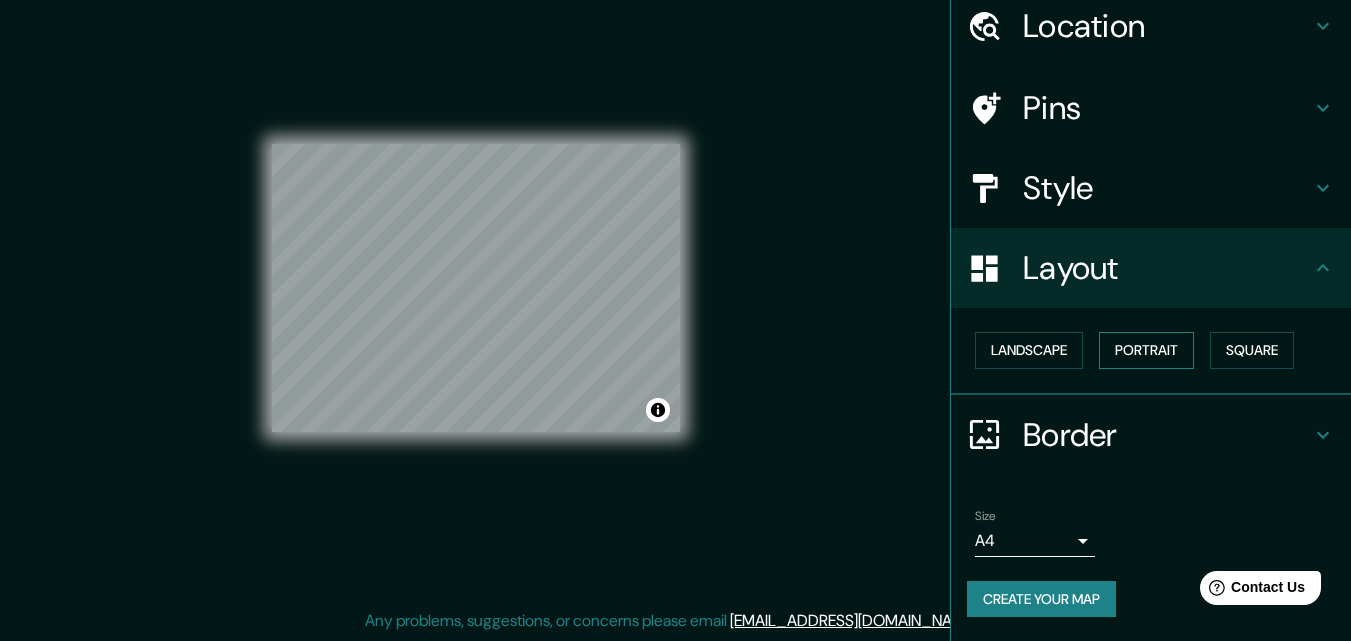 click on "Portrait" at bounding box center (1146, 350) 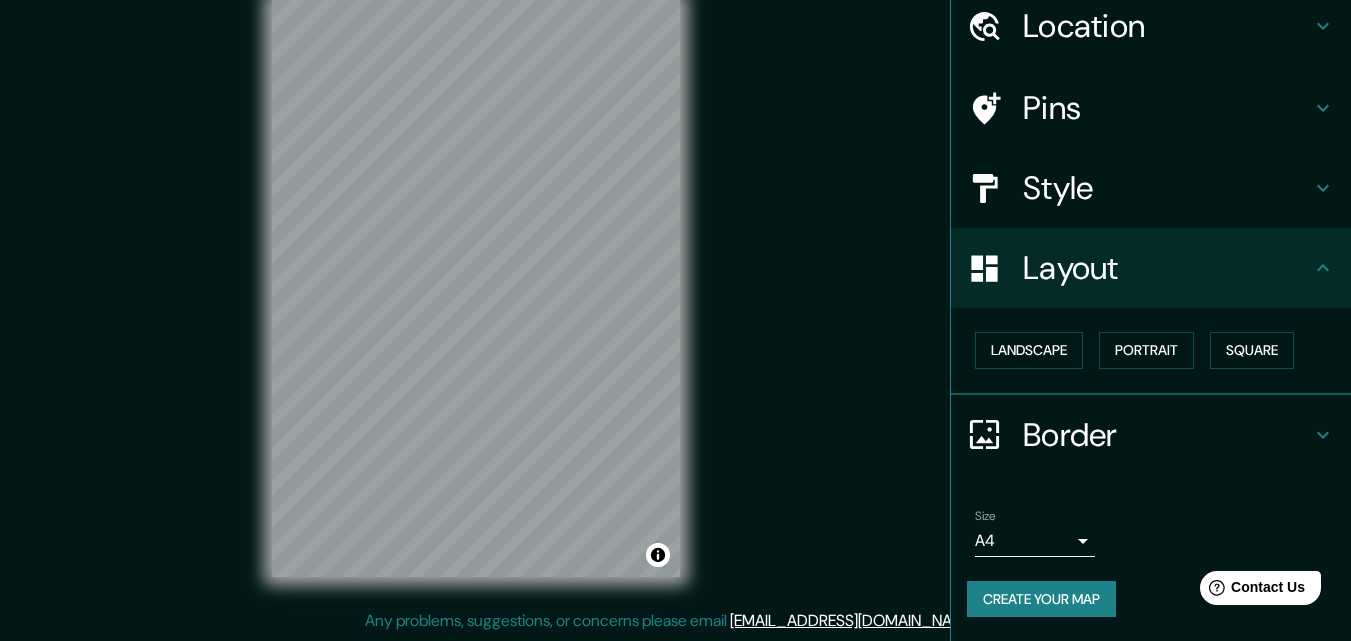 click on "Border" at bounding box center [1167, 435] 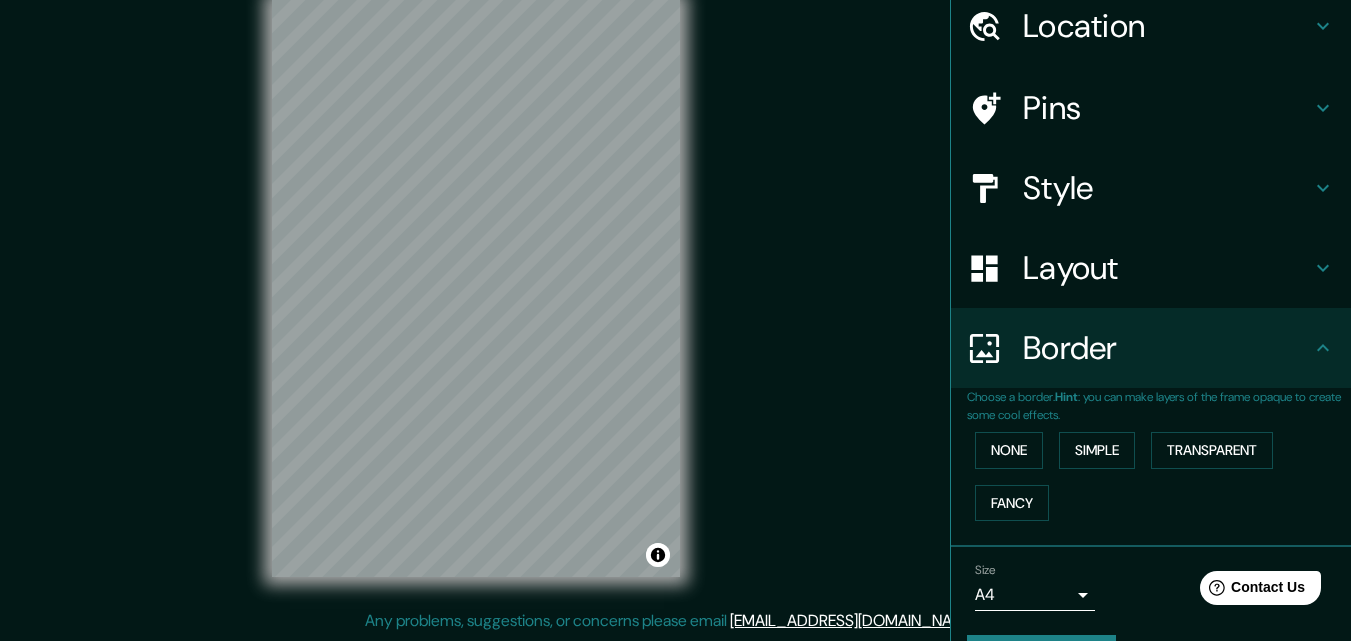 scroll, scrollTop: 133, scrollLeft: 0, axis: vertical 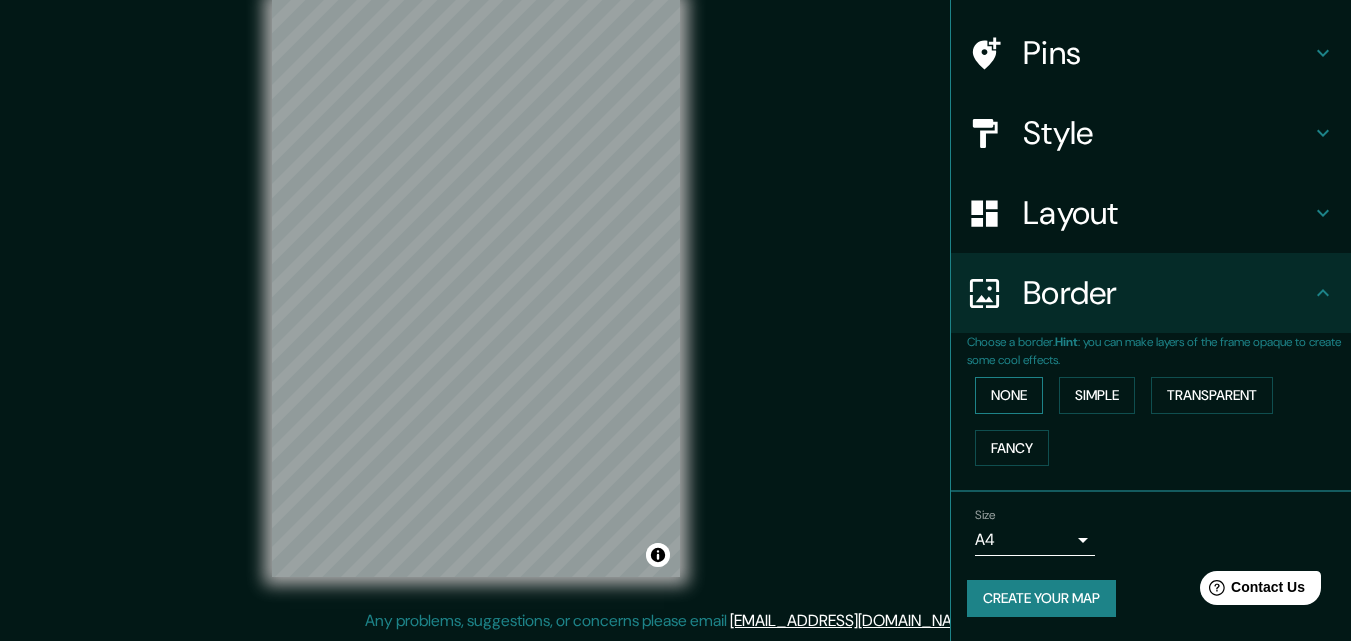 click on "None" at bounding box center (1009, 395) 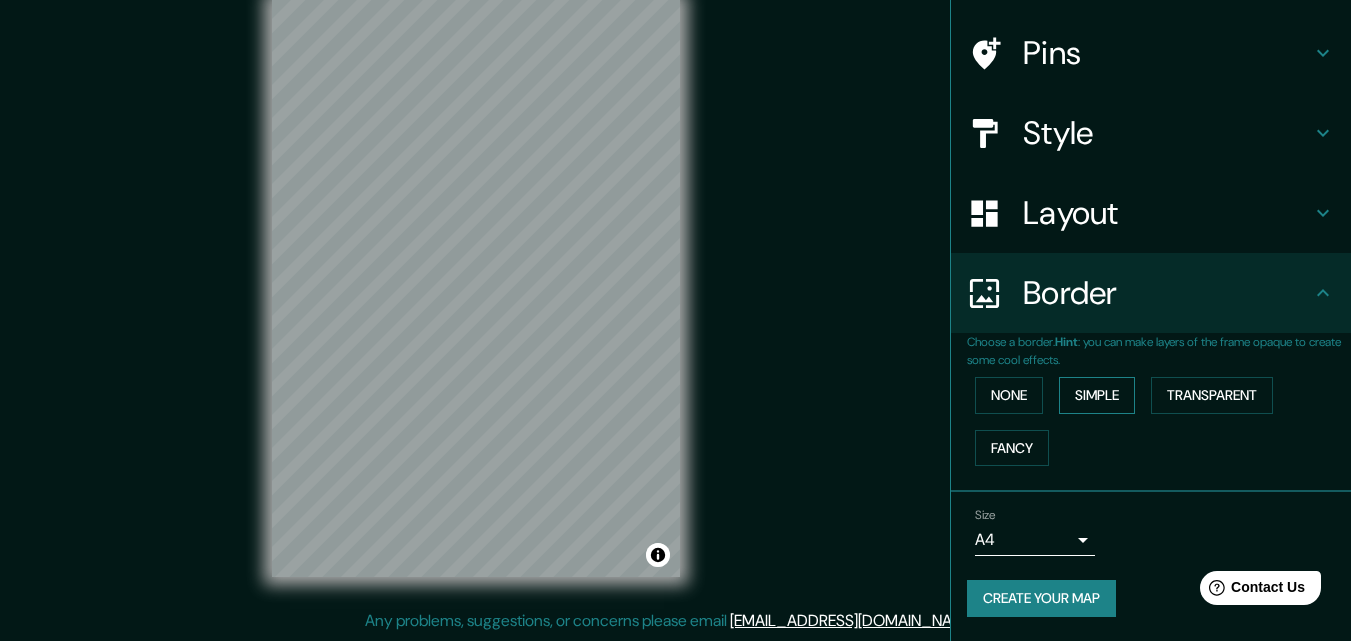 click on "Simple" at bounding box center [1097, 395] 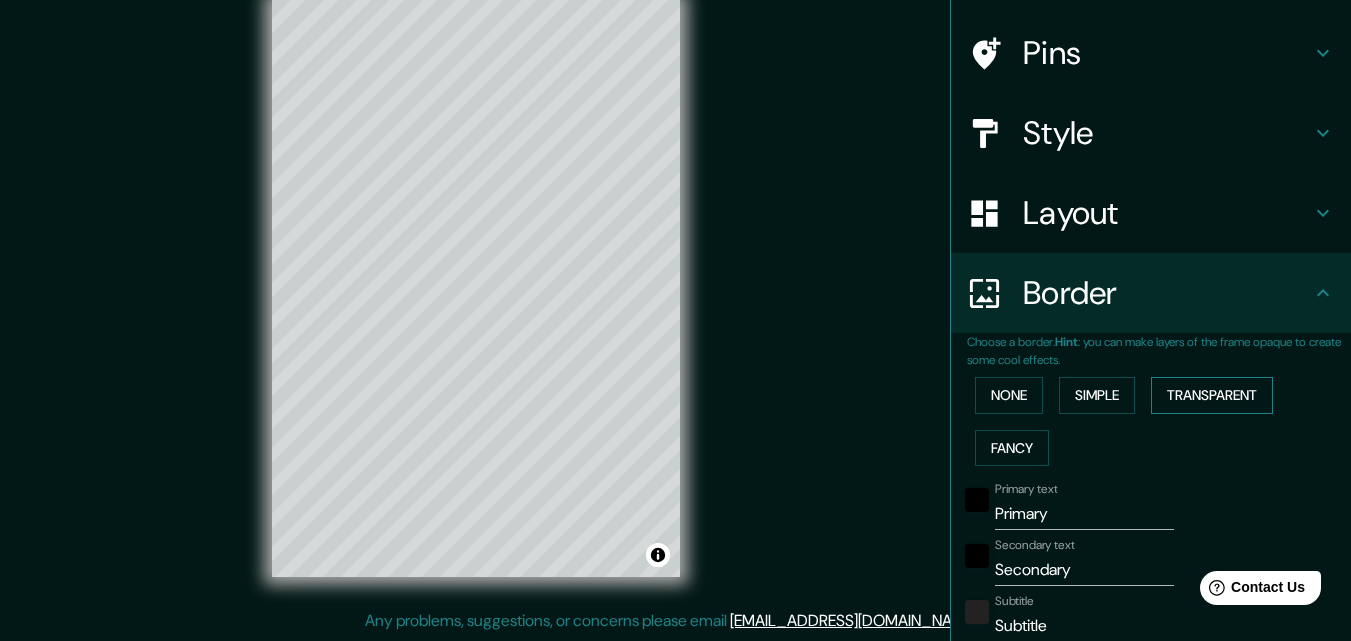 click on "Transparent" at bounding box center (1212, 395) 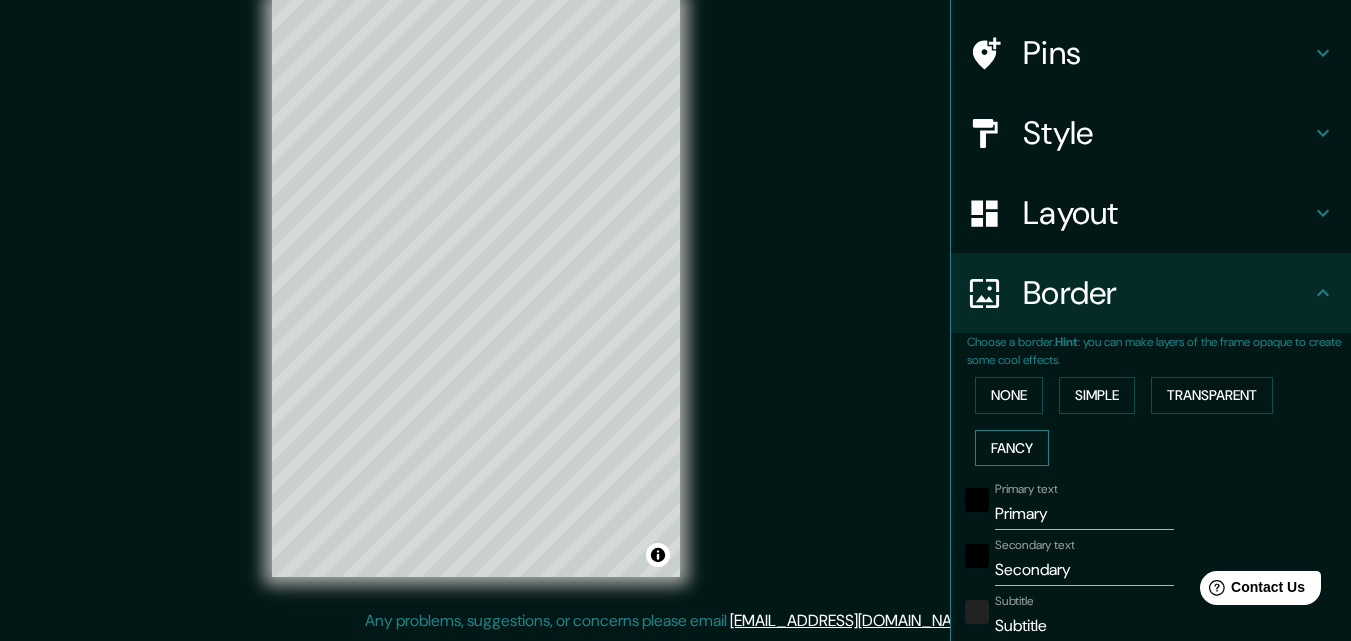 click on "Fancy" at bounding box center [1012, 448] 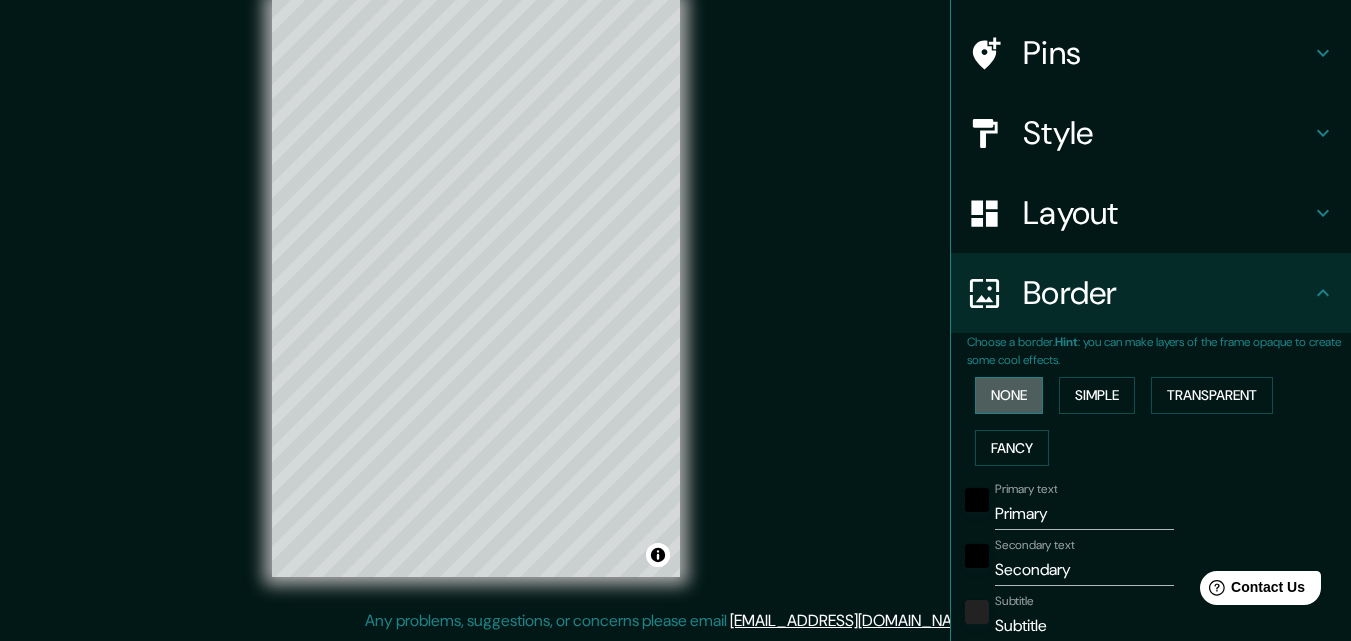 click on "None" at bounding box center (1009, 395) 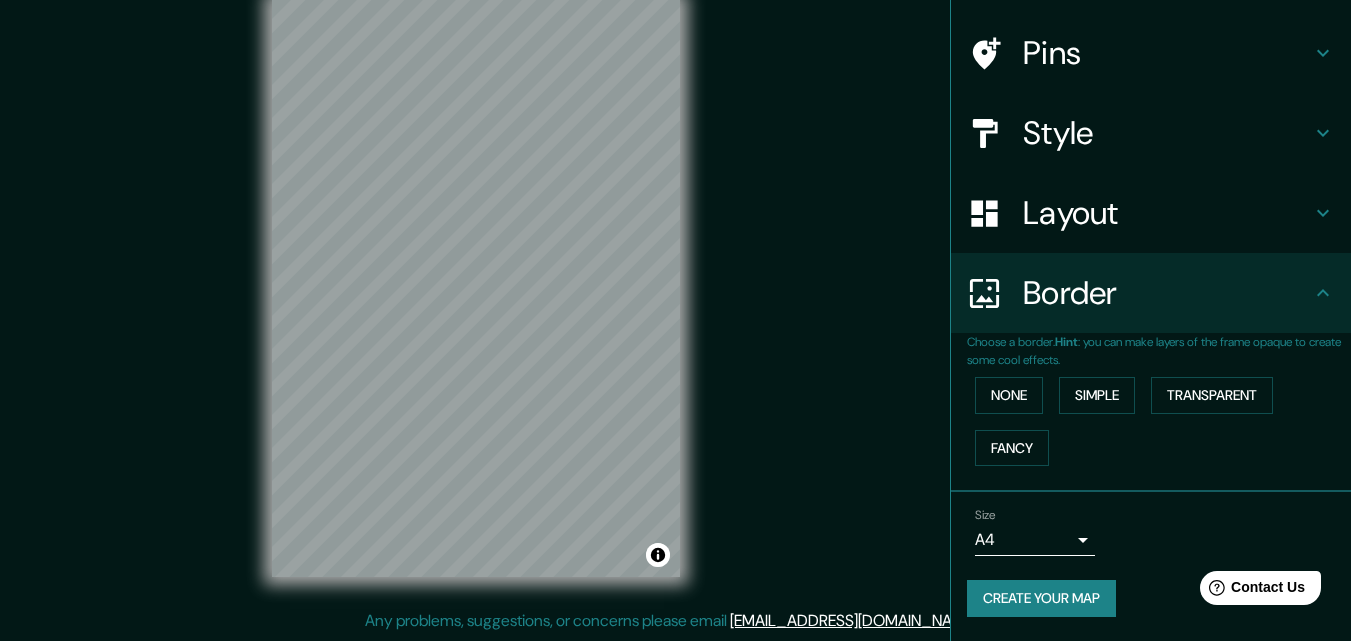 click on "Mappin Location Maquinista F Savio, [GEOGRAPHIC_DATA], [GEOGRAPHIC_DATA] Pins Style Layout Border Choose a border.  Hint : you can make layers of the frame opaque to create some cool effects. None Simple Transparent Fancy Size A4 single Create your map © Mapbox   © OpenStreetMap   Improve this map Any problems, suggestions, or concerns please email    [EMAIL_ADDRESS][DOMAIN_NAME] . . ." at bounding box center (675, 288) 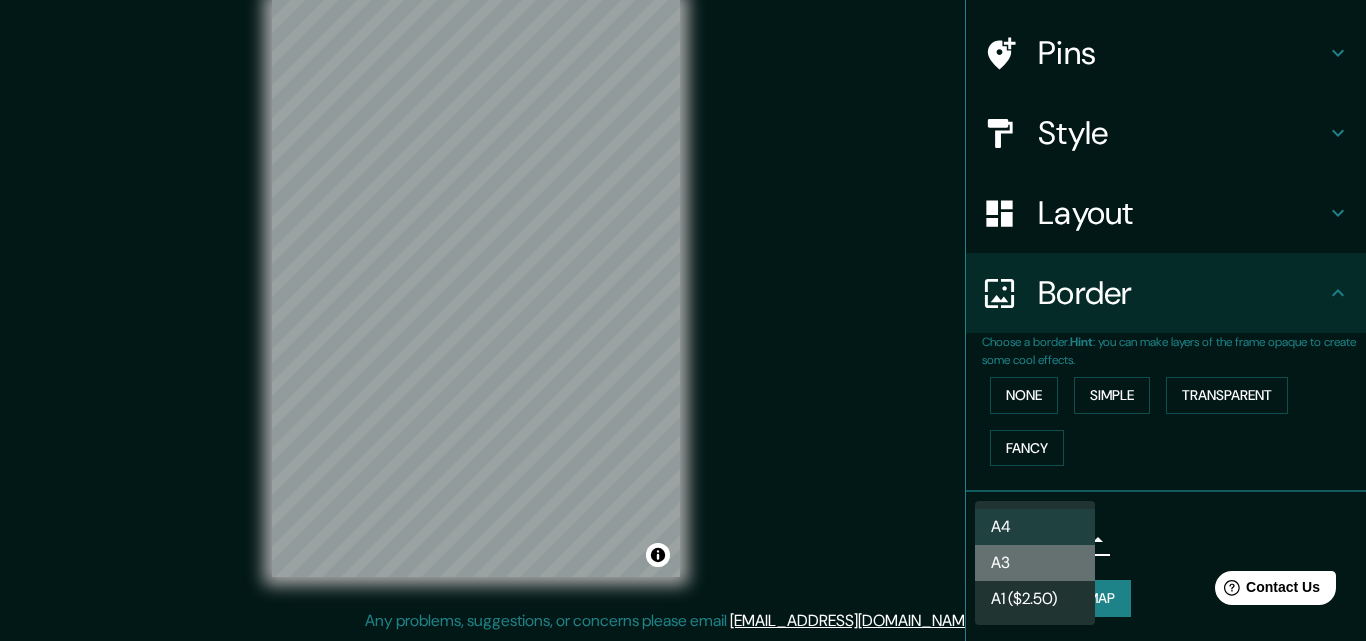 click on "A3" at bounding box center (1035, 563) 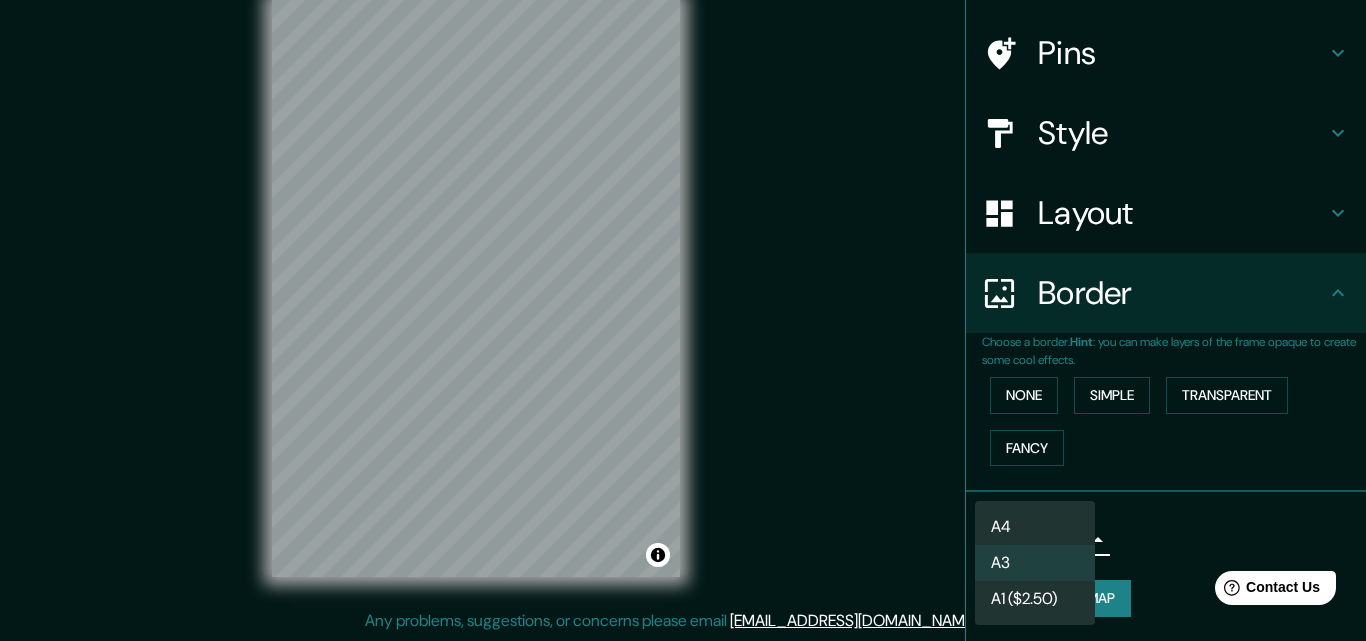 click on "Mappin Location Maquinista F Savio, [GEOGRAPHIC_DATA], [GEOGRAPHIC_DATA] Pins Style Layout Border Choose a border.  Hint : you can make layers of the frame opaque to create some cool effects. None Simple Transparent Fancy Size A3 a4 Create your map © Mapbox   © OpenStreetMap   Improve this map Any problems, suggestions, or concerns please email    [EMAIL_ADDRESS][DOMAIN_NAME] . . . A4 A3 A1 ($2.50)" at bounding box center (683, 288) 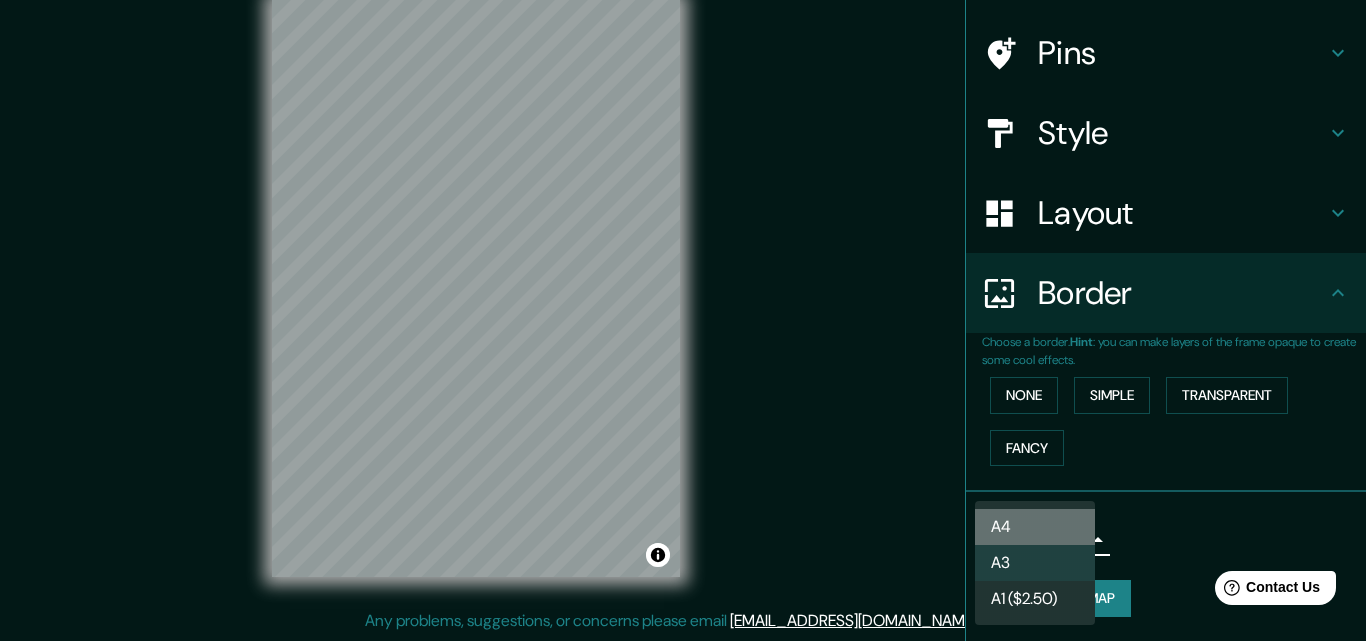 click on "A4" at bounding box center [1035, 527] 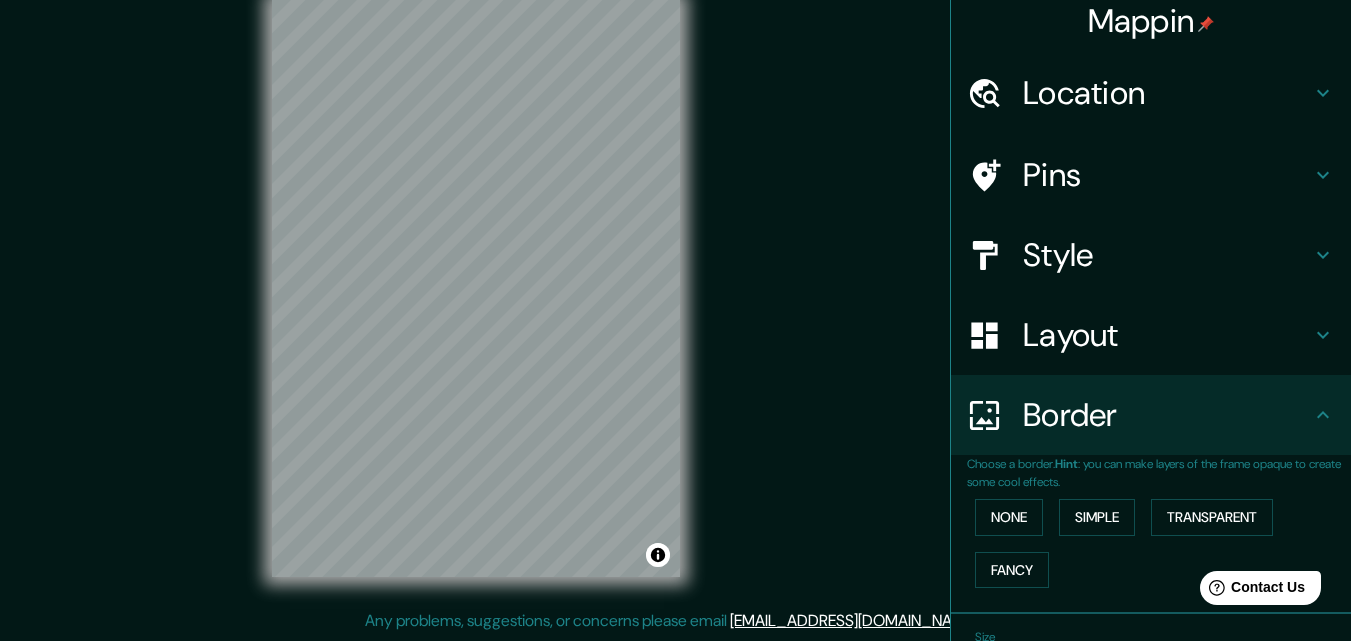 scroll, scrollTop: 0, scrollLeft: 0, axis: both 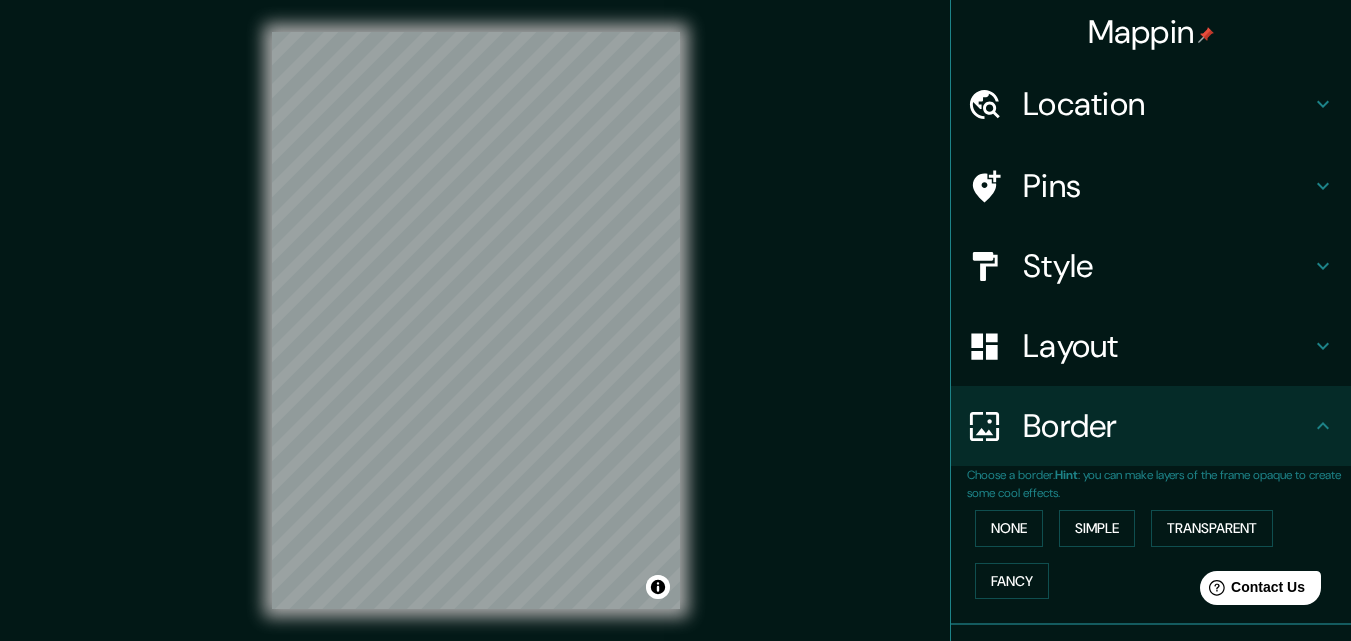 click on "Location" at bounding box center [1167, 104] 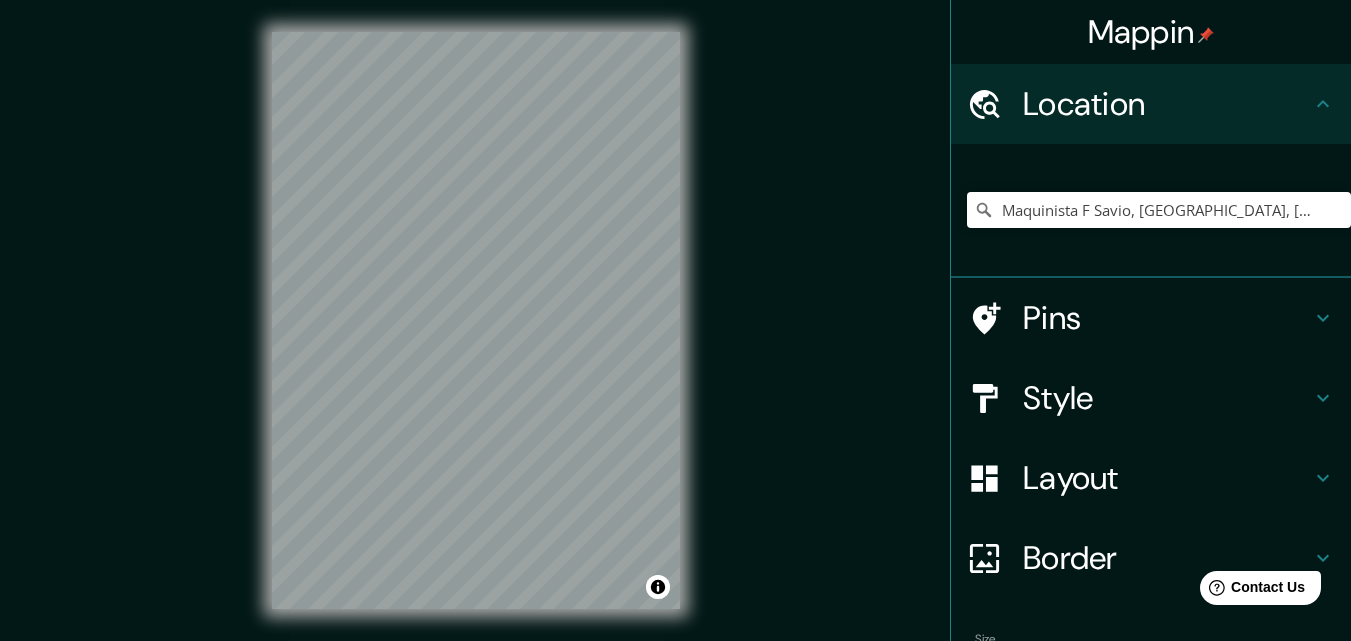click on "Pins" at bounding box center [1167, 318] 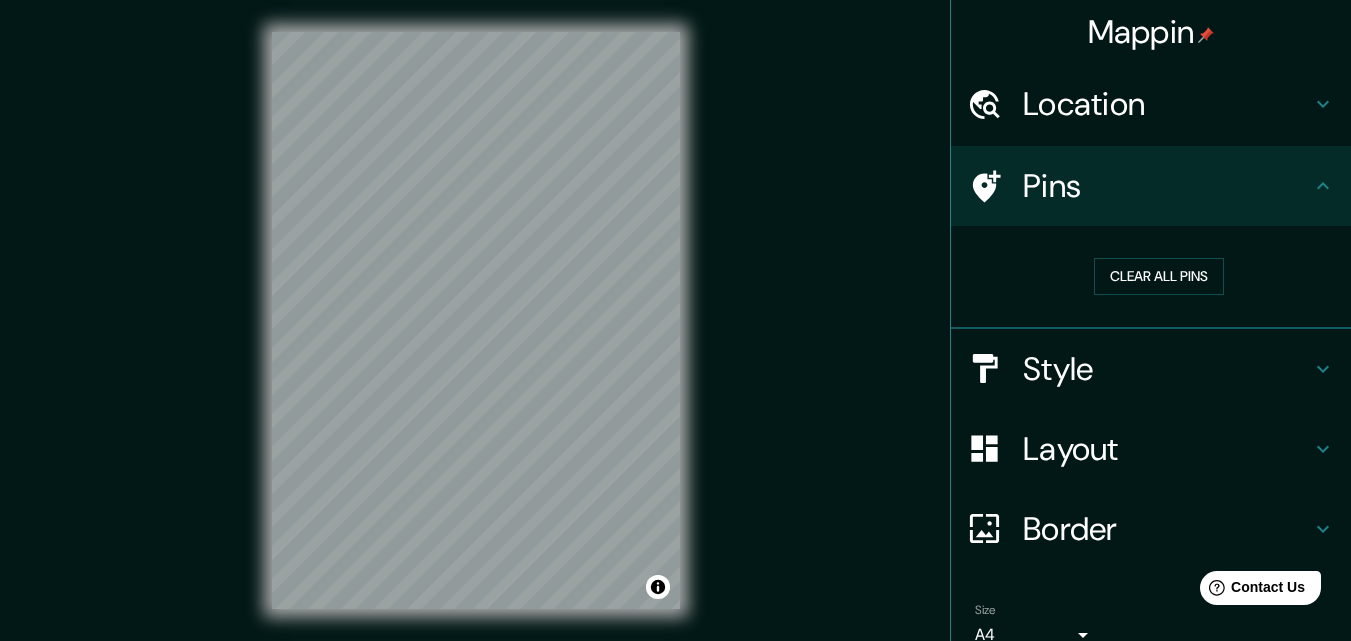 click on "Style" at bounding box center (1167, 369) 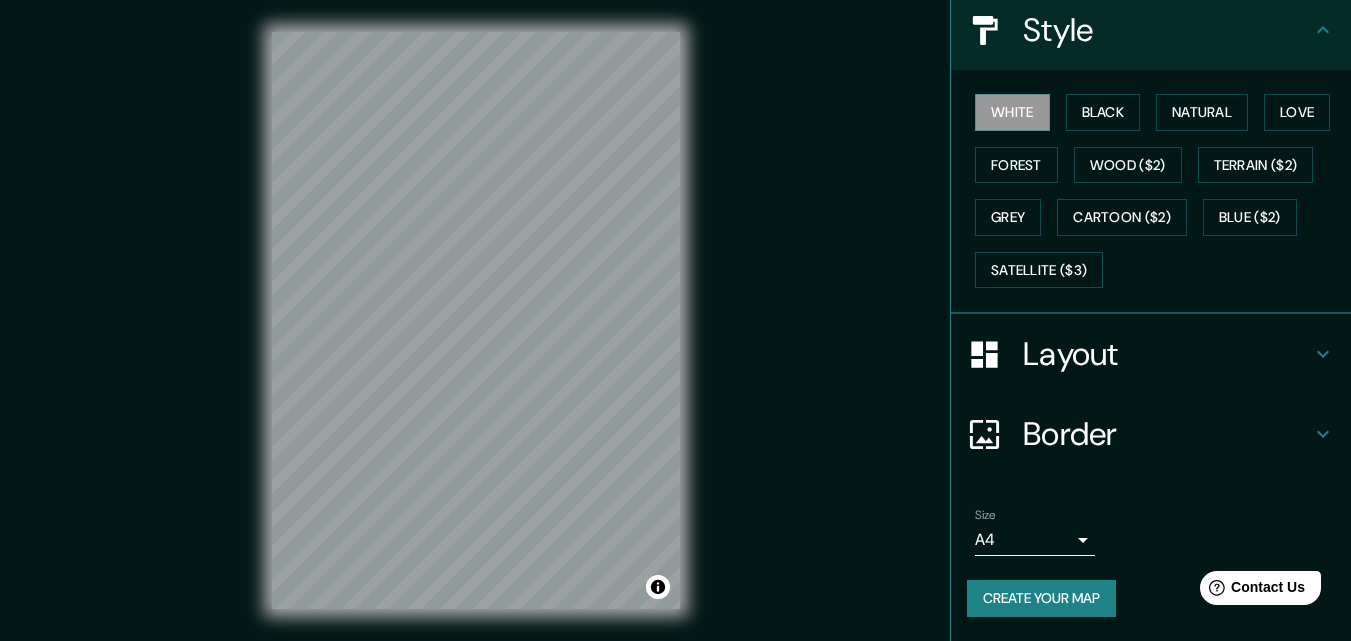 click on "Layout" at bounding box center [1167, 354] 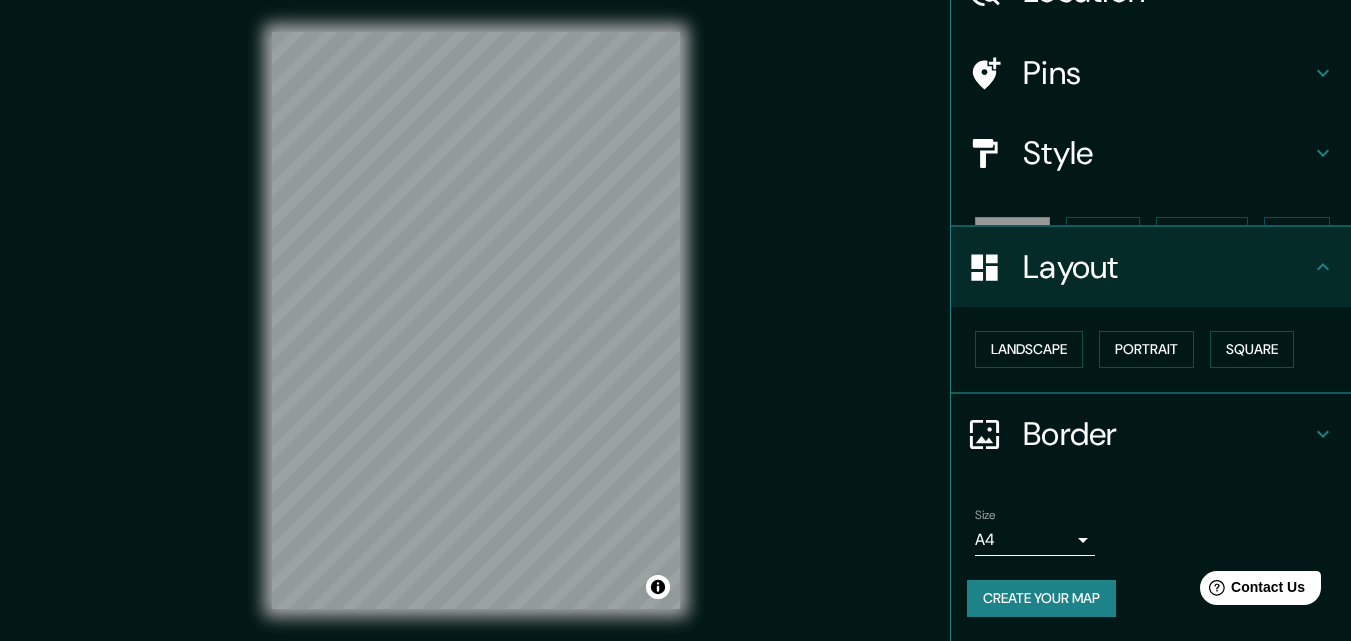 scroll, scrollTop: 78, scrollLeft: 0, axis: vertical 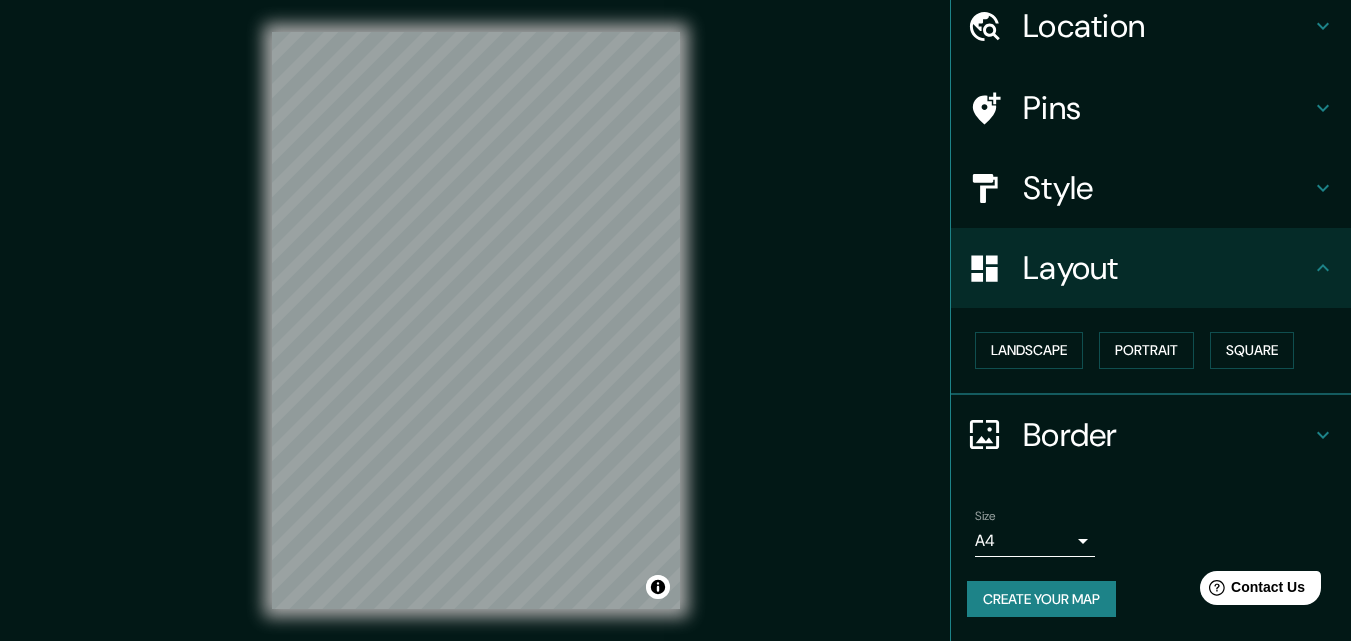 click on "Border" at bounding box center (1167, 435) 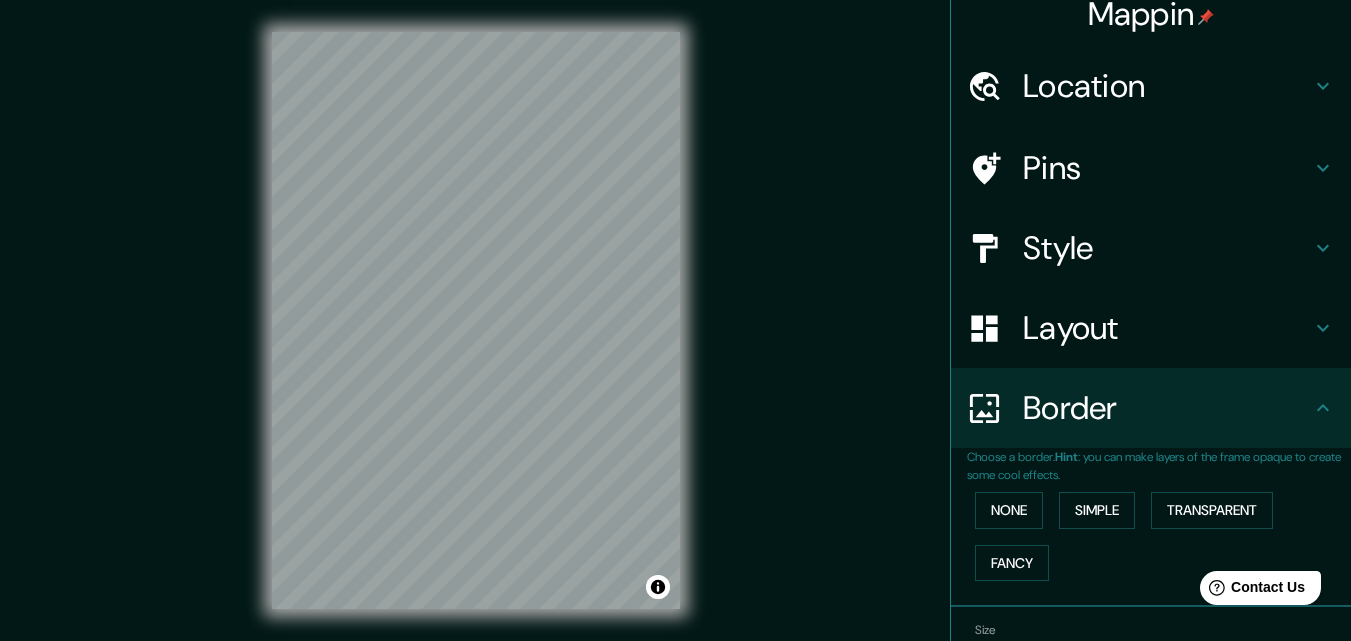 scroll, scrollTop: 0, scrollLeft: 0, axis: both 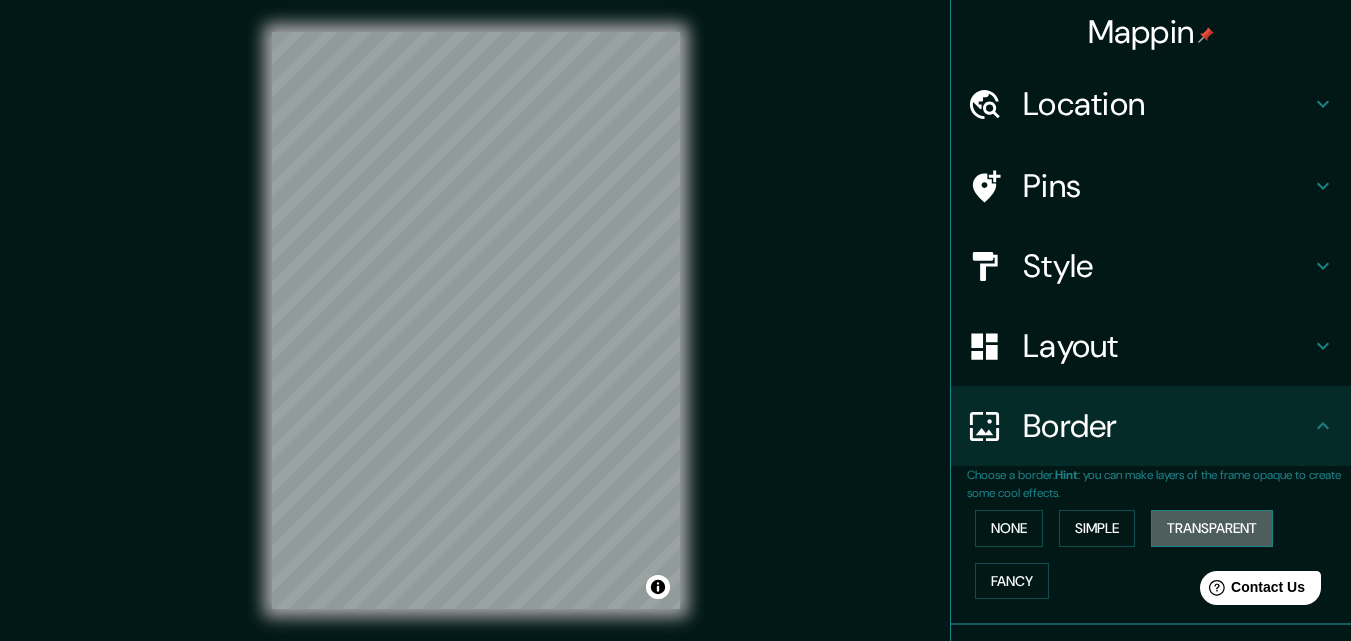 click on "Transparent" at bounding box center (1212, 528) 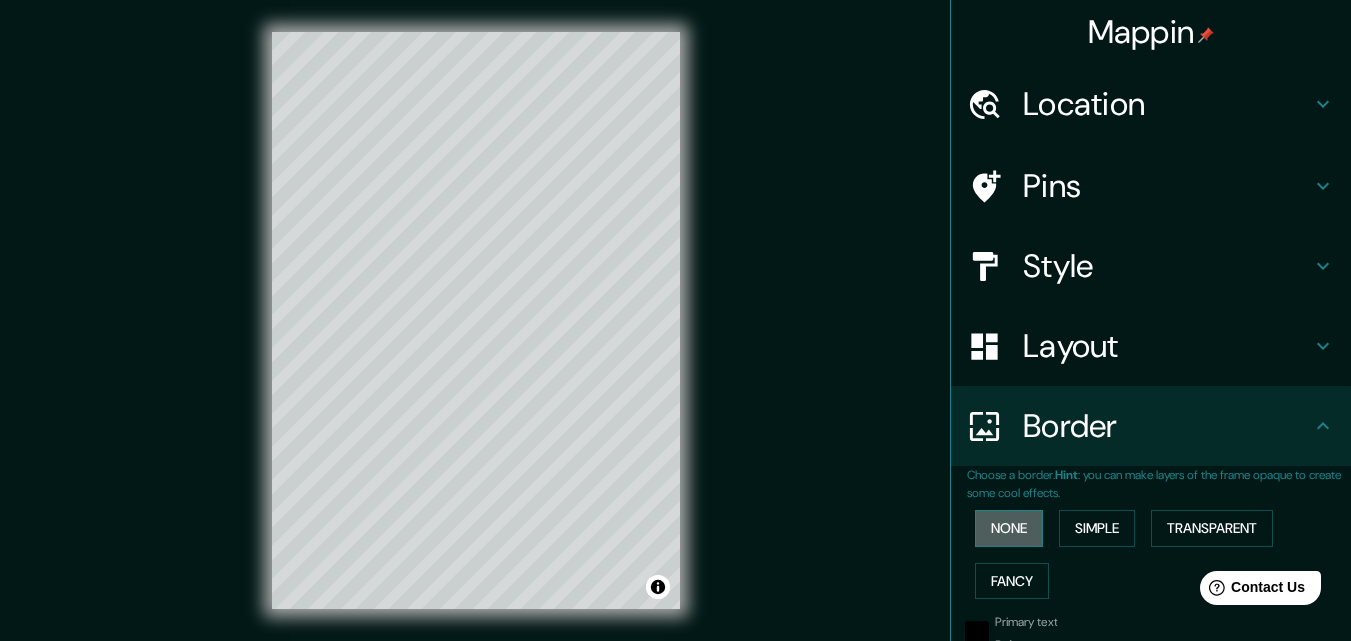 click on "None" at bounding box center [1009, 528] 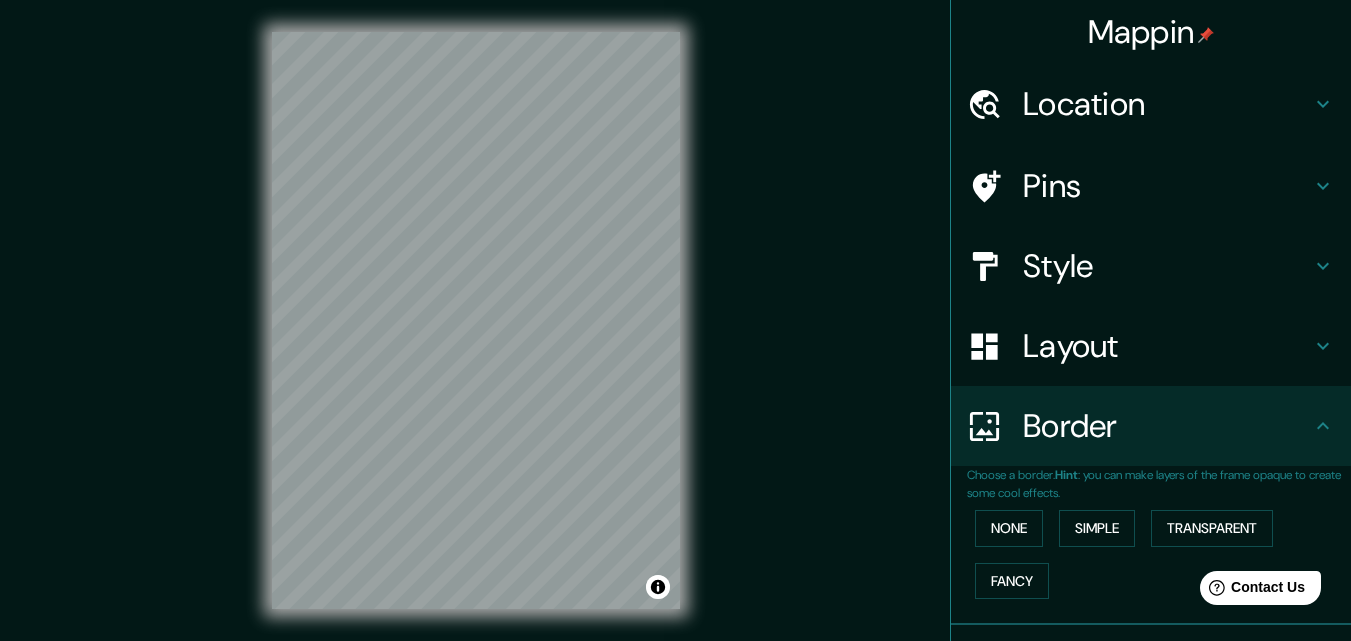 scroll, scrollTop: 0, scrollLeft: 0, axis: both 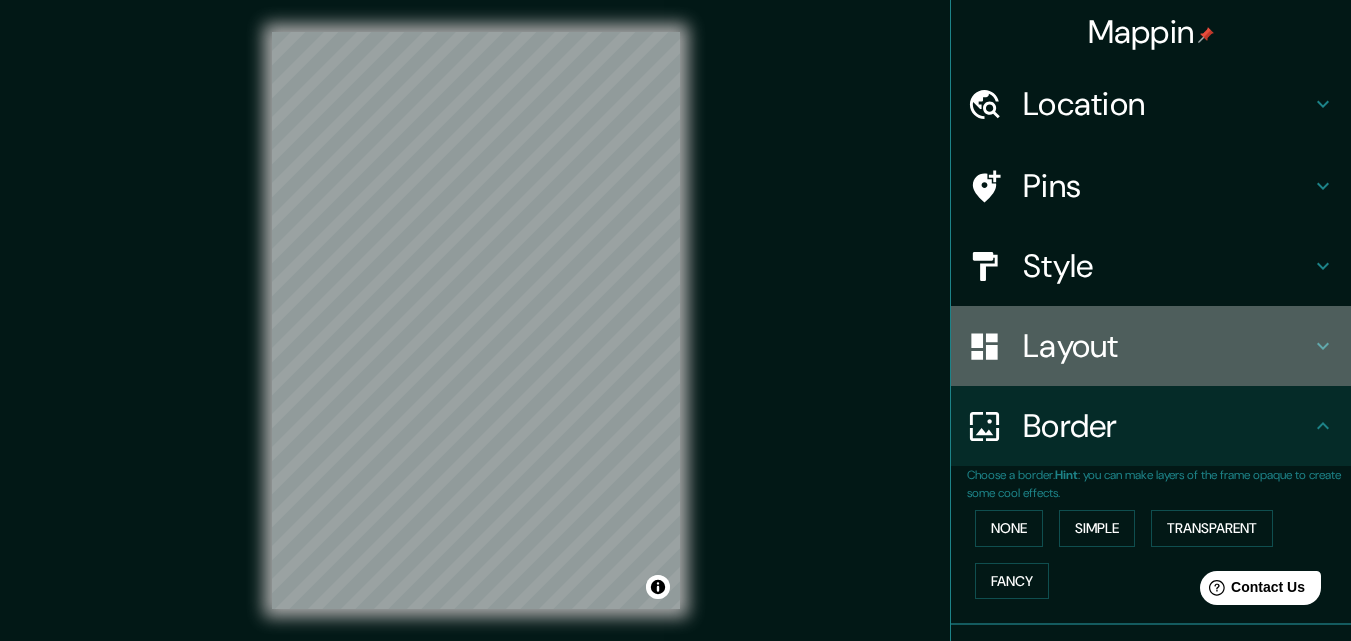 click on "Layout" at bounding box center [1167, 346] 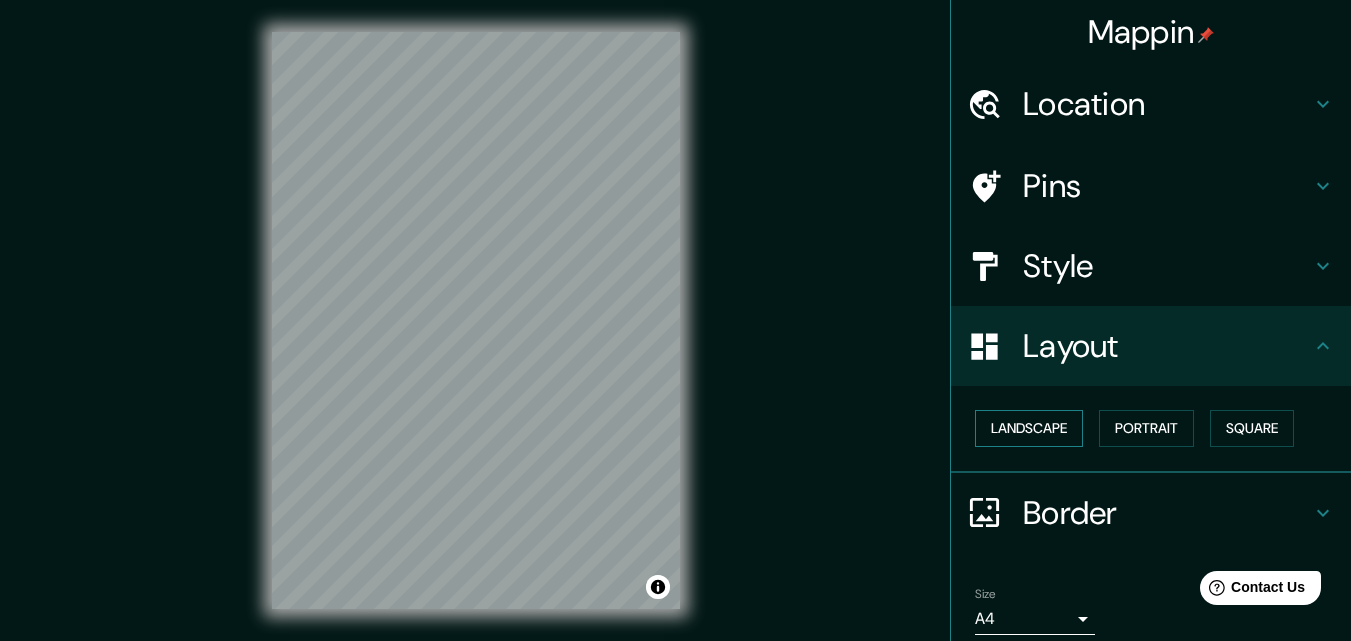 click on "Landscape" at bounding box center (1029, 428) 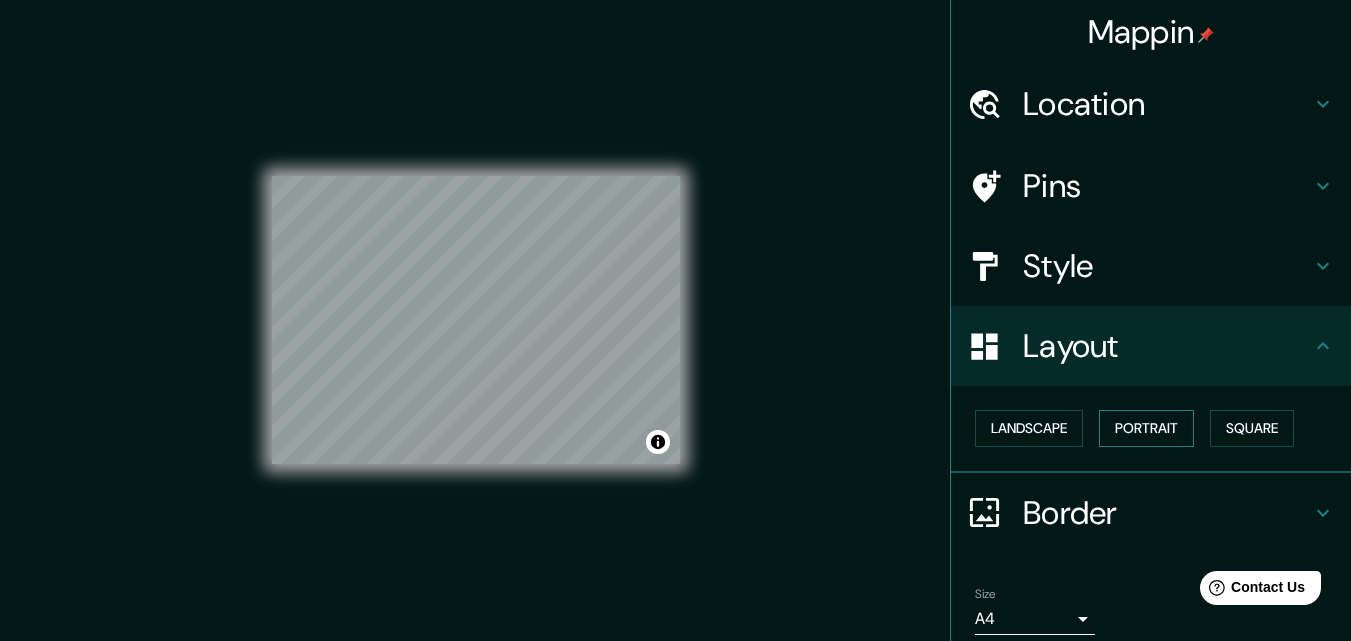 click on "Portrait" at bounding box center [1146, 428] 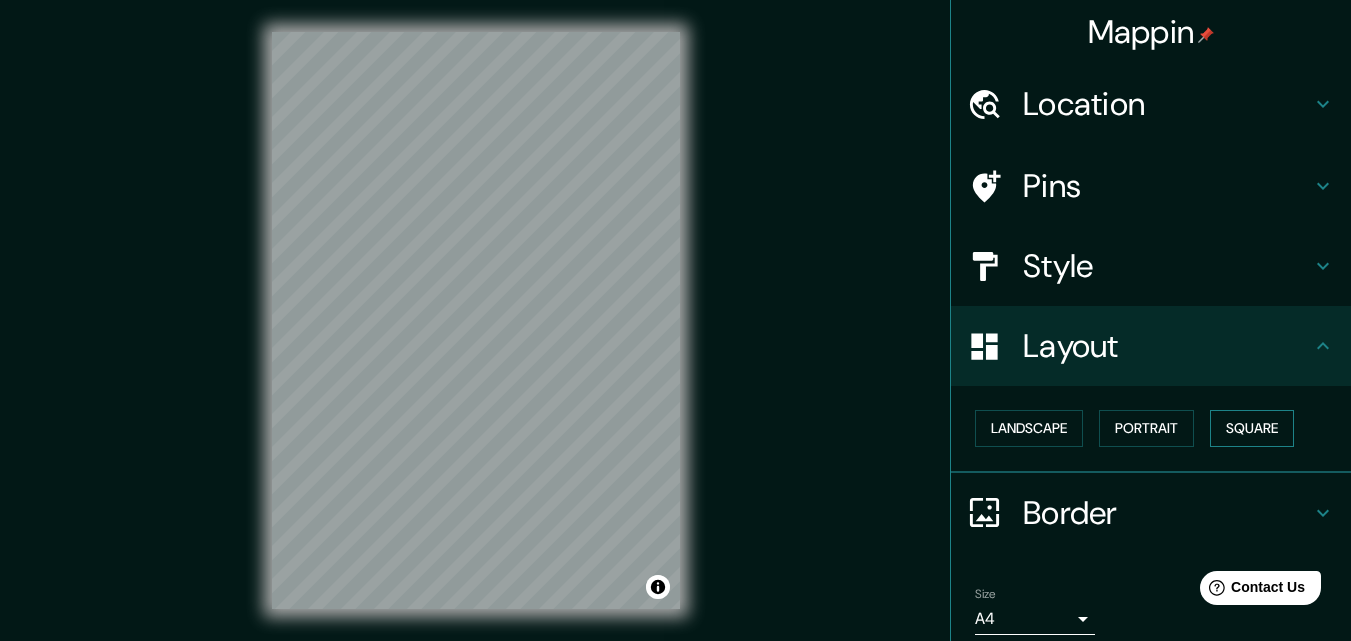 click on "Square" at bounding box center (1252, 428) 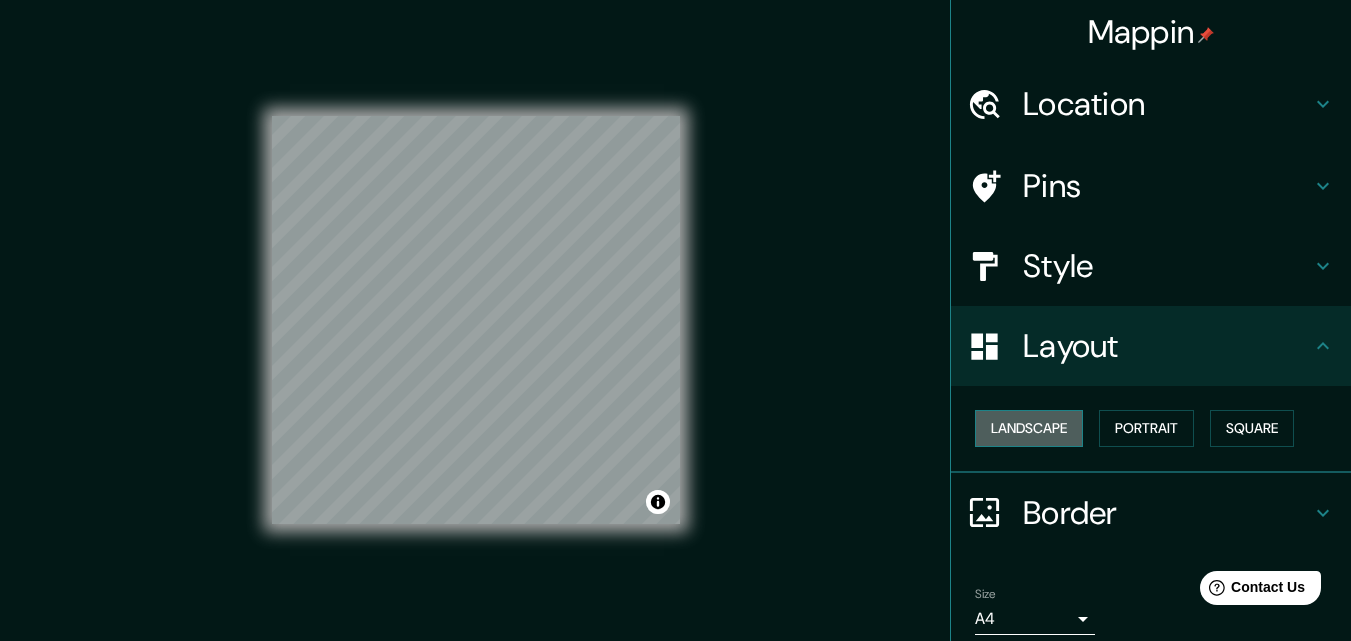click on "Landscape" at bounding box center (1029, 428) 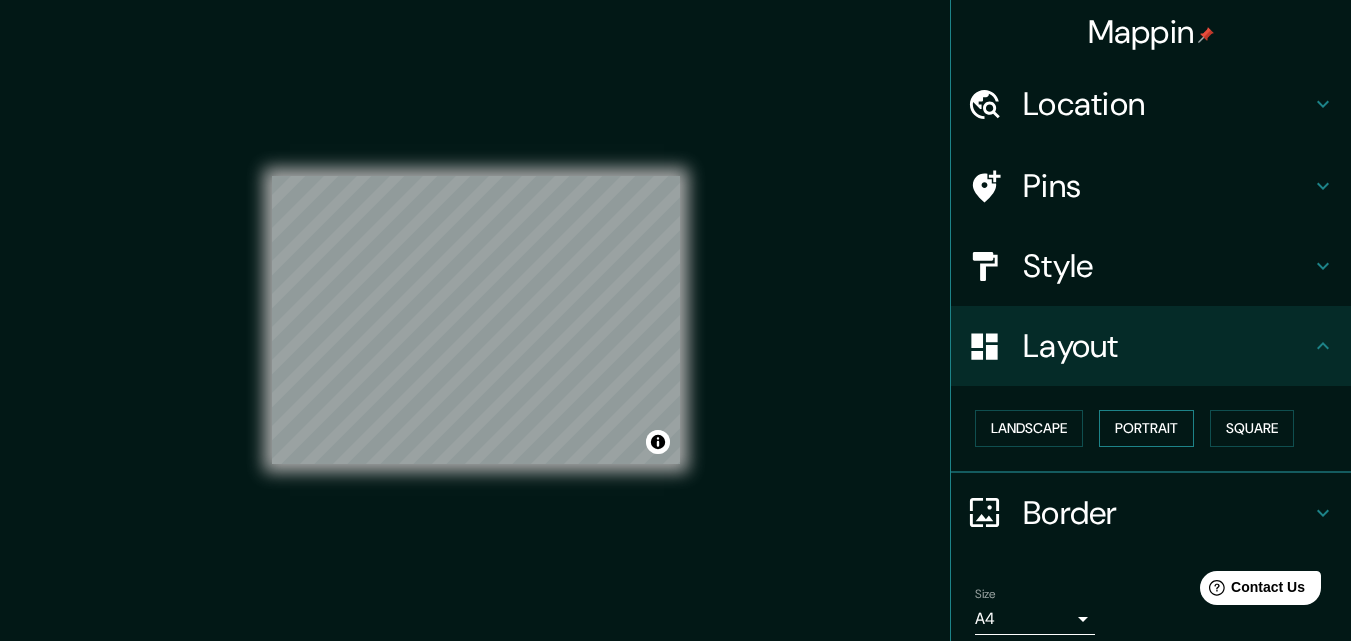 click on "Portrait" at bounding box center [1146, 428] 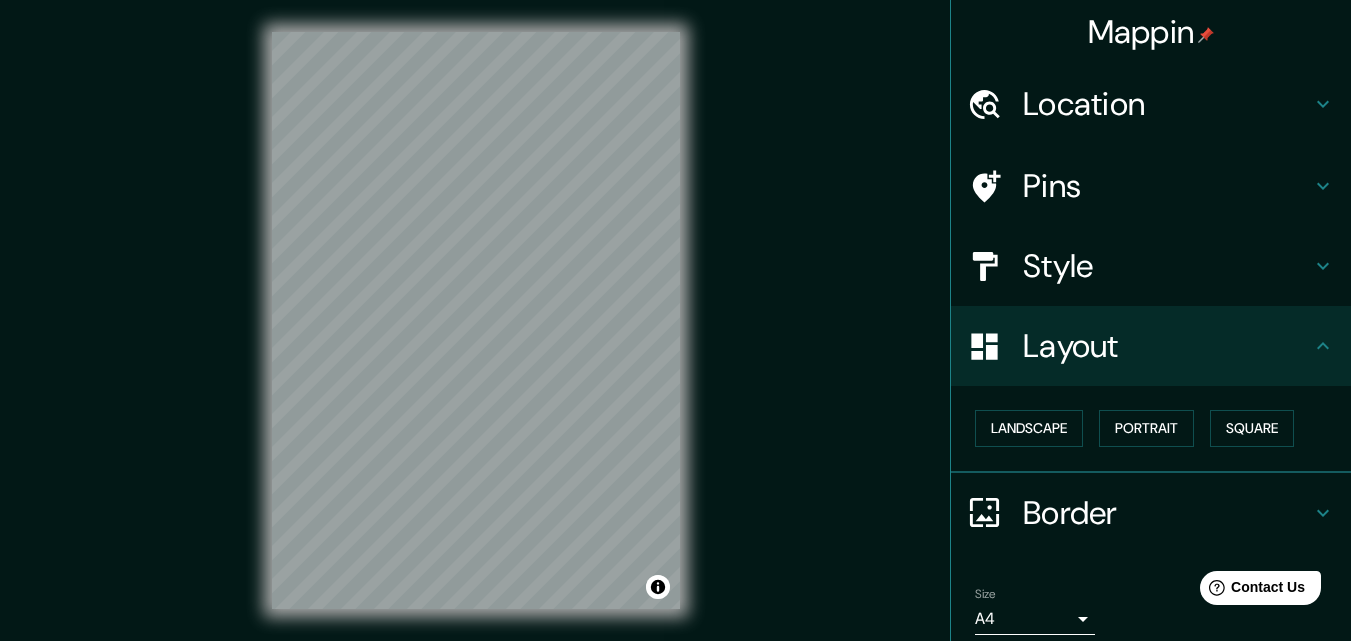 click on "Style" at bounding box center [1167, 266] 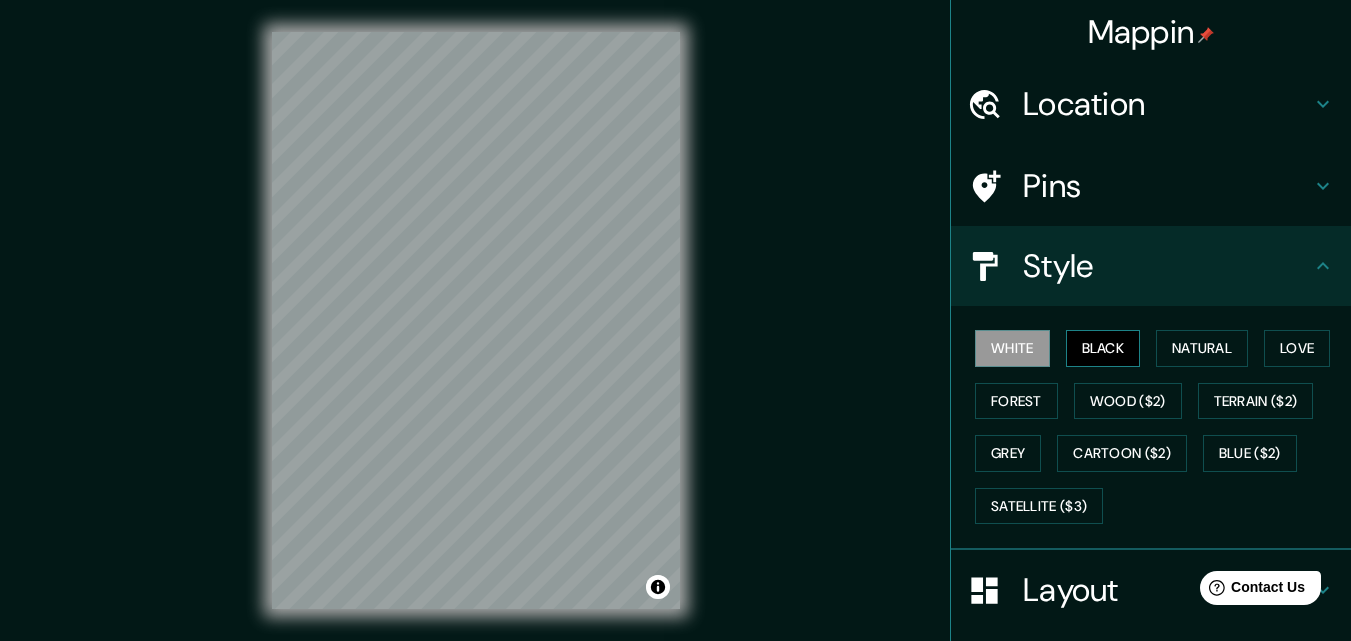 click on "Black" at bounding box center [1103, 348] 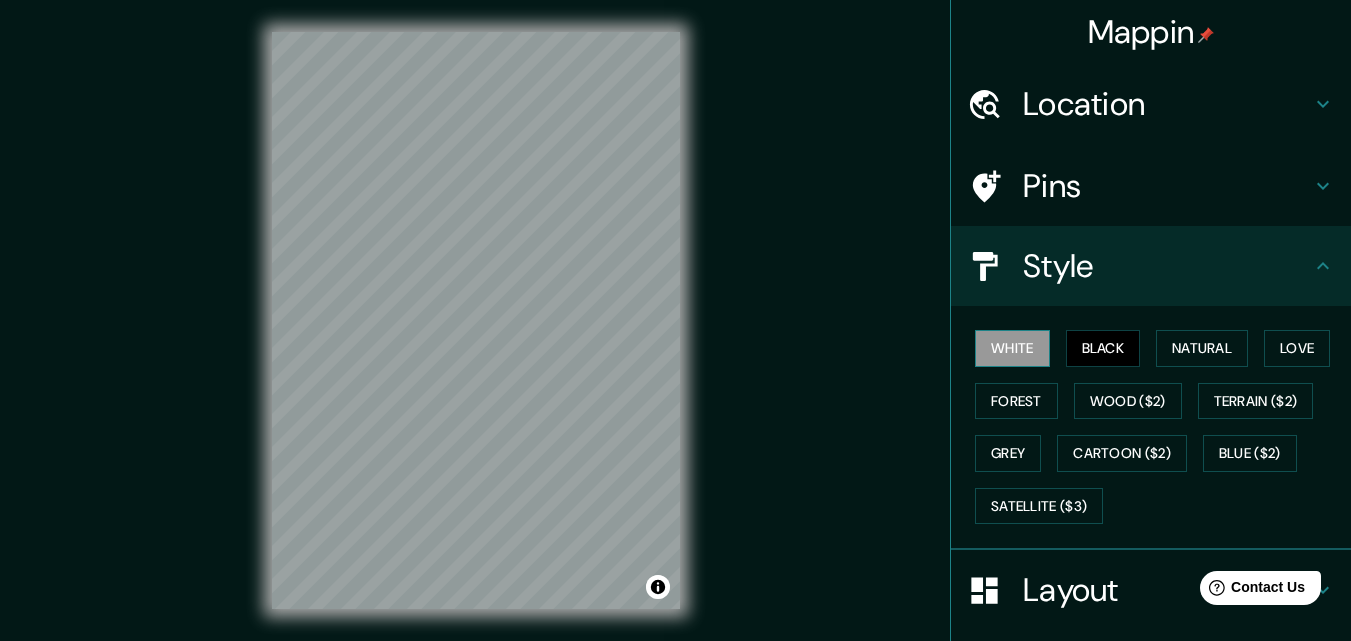 click on "White" at bounding box center [1012, 348] 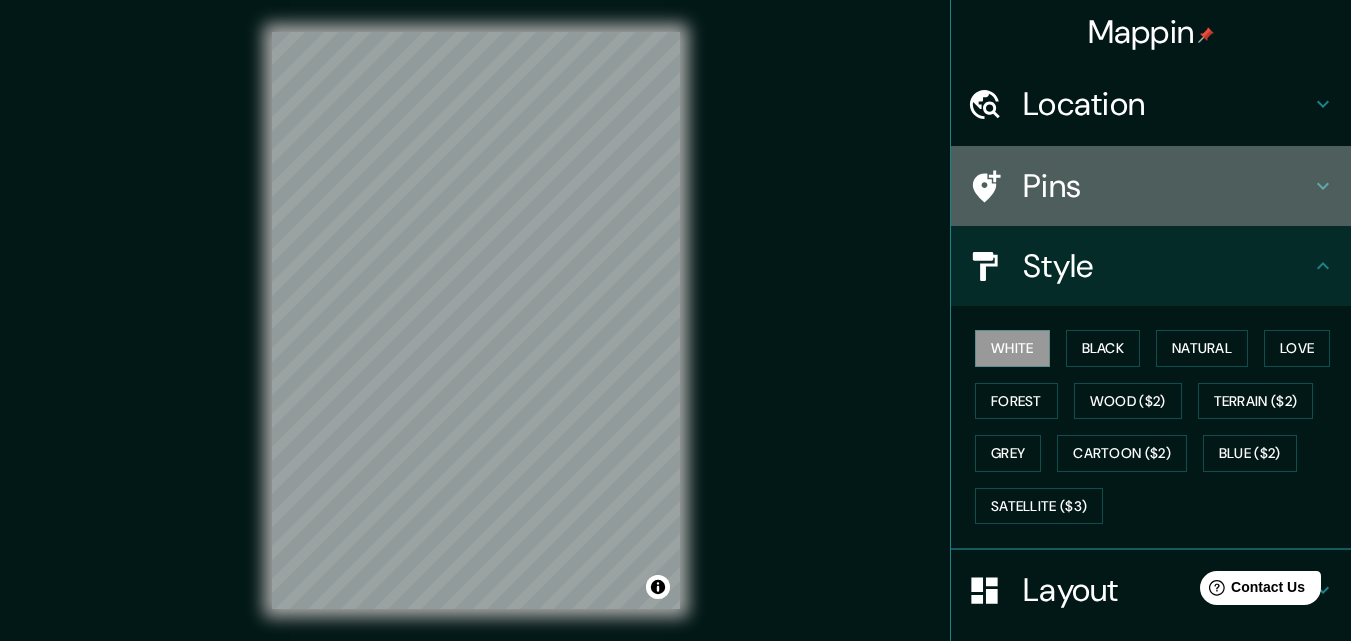 click on "Pins" at bounding box center (1167, 186) 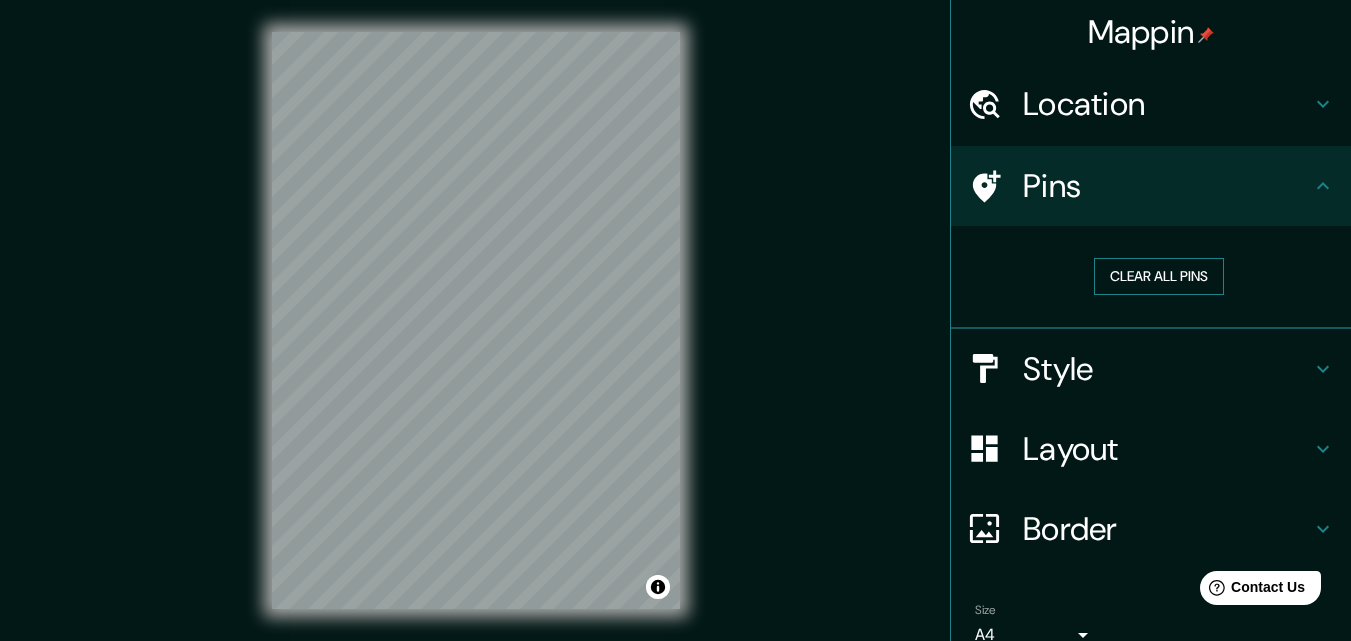 click on "Clear all pins" at bounding box center [1159, 276] 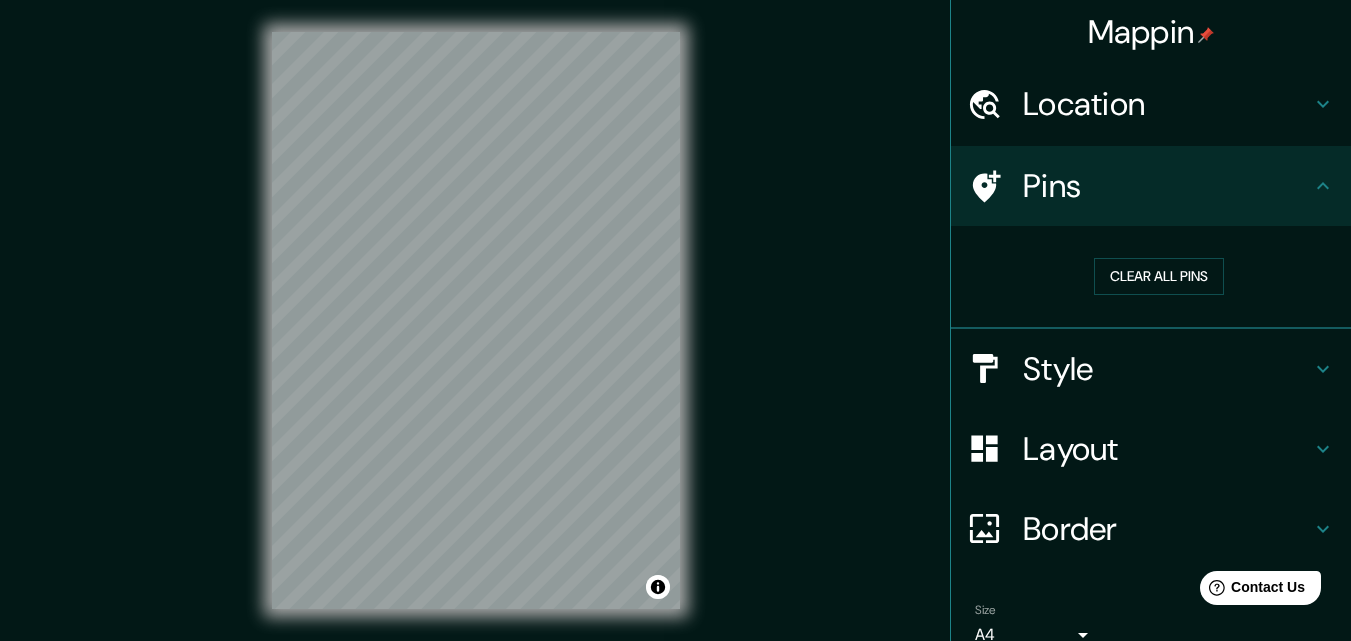 scroll, scrollTop: 94, scrollLeft: 0, axis: vertical 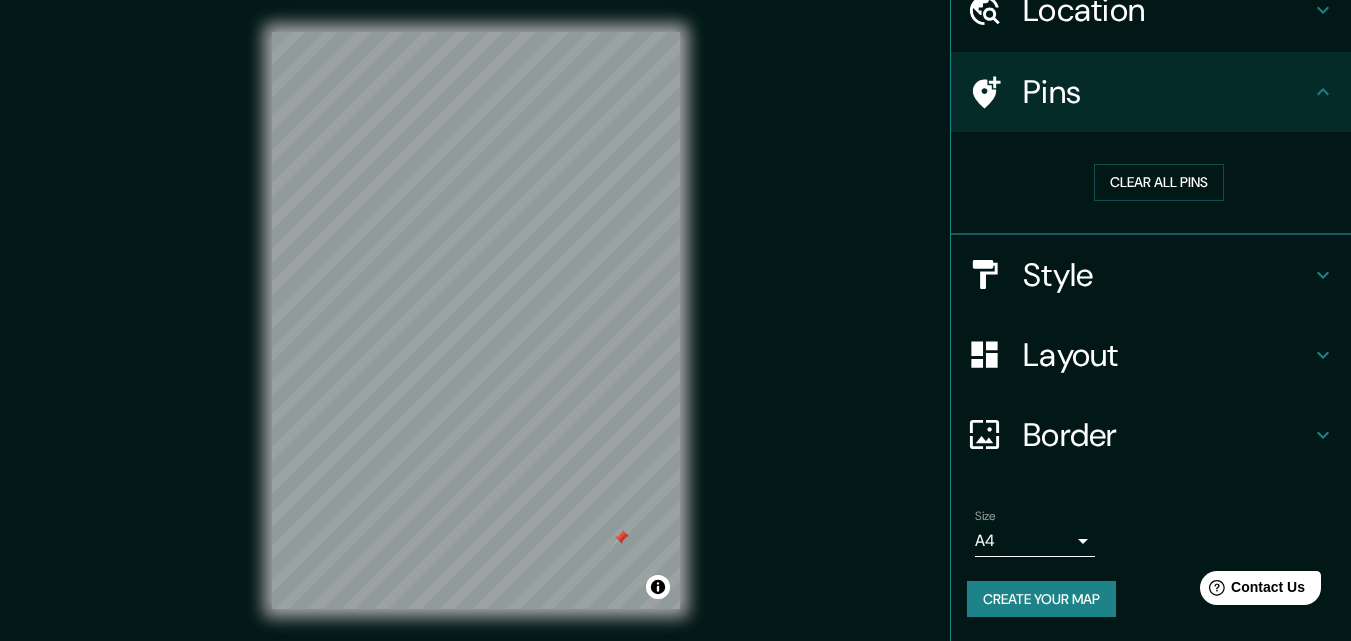 click on "Create your map" at bounding box center [1041, 599] 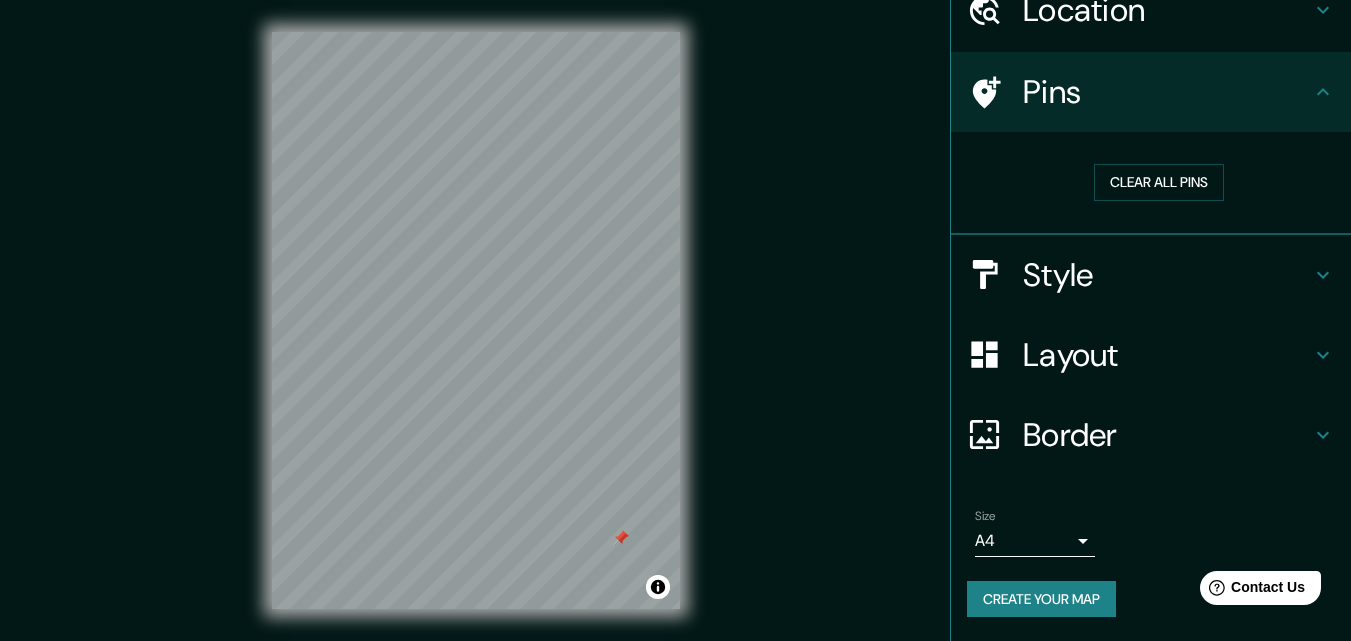 click on "Create your map" at bounding box center [1041, 599] 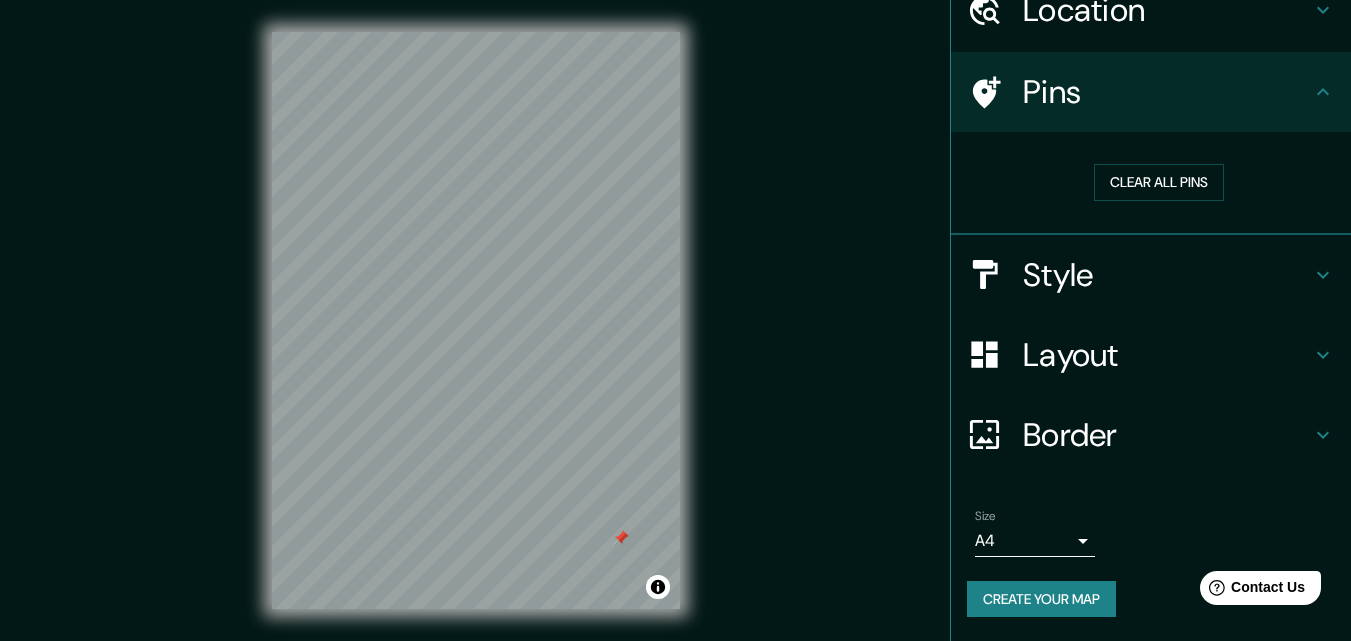 drag, startPoint x: 1335, startPoint y: 552, endPoint x: 1342, endPoint y: 622, distance: 70.34913 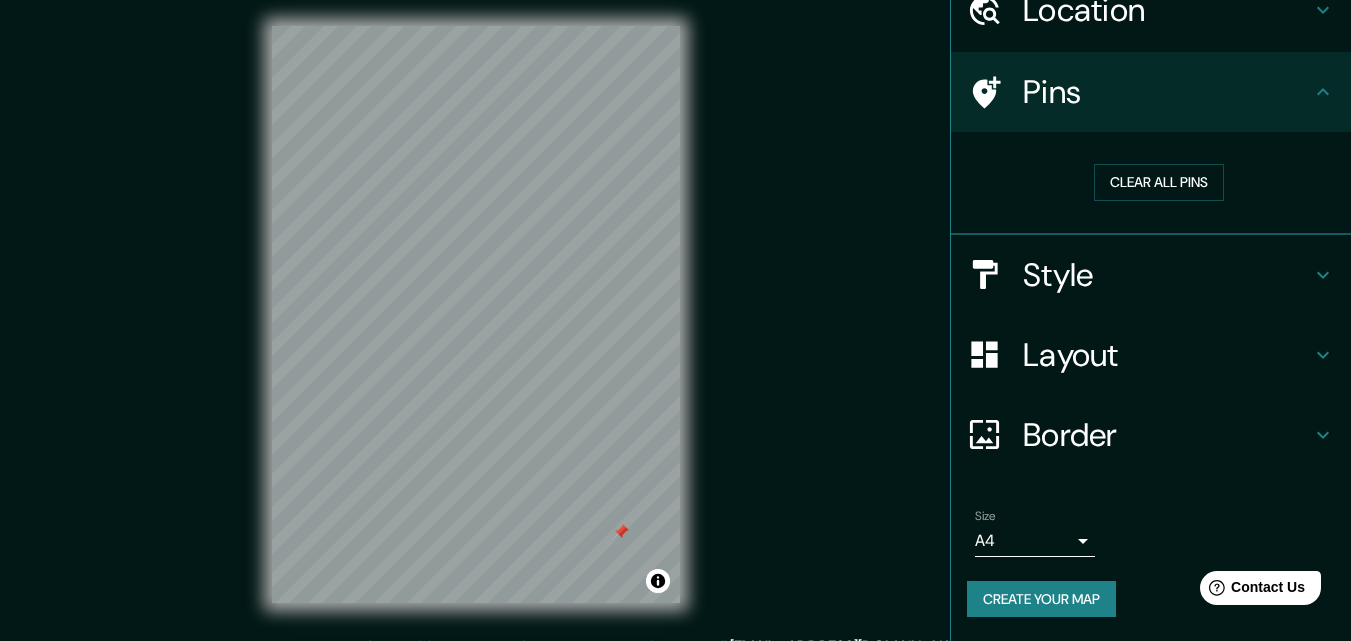 scroll, scrollTop: 32, scrollLeft: 0, axis: vertical 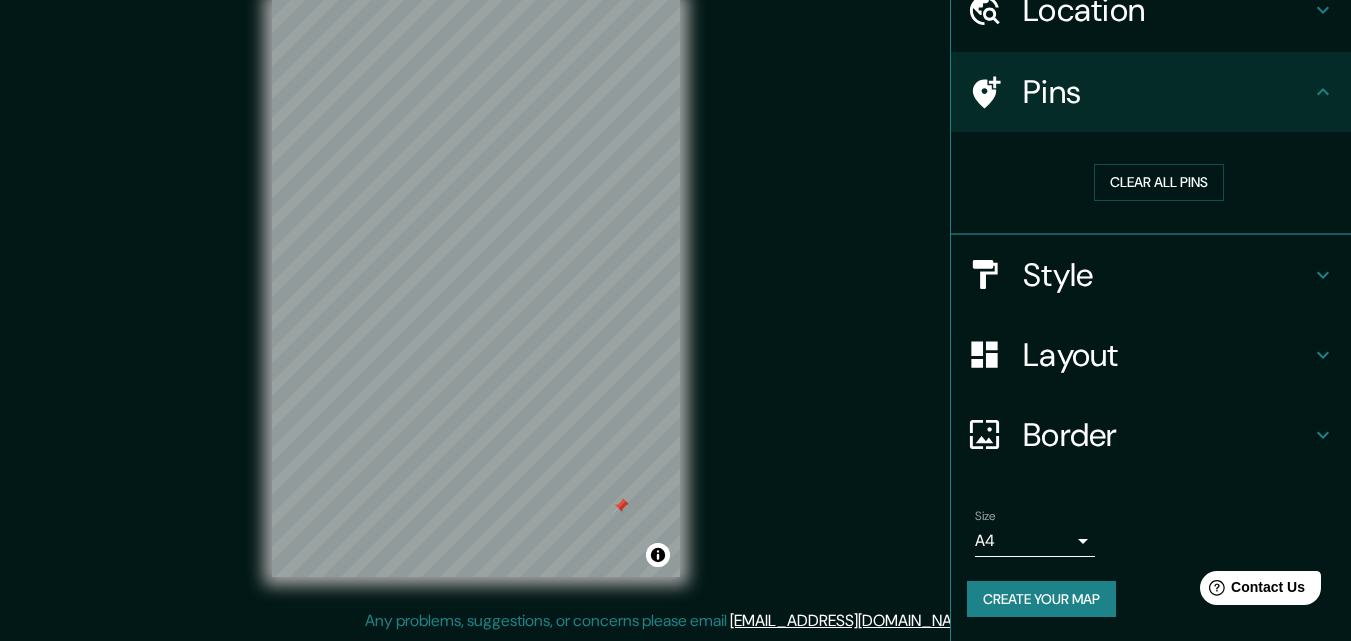 click on "Create your map" at bounding box center [1041, 599] 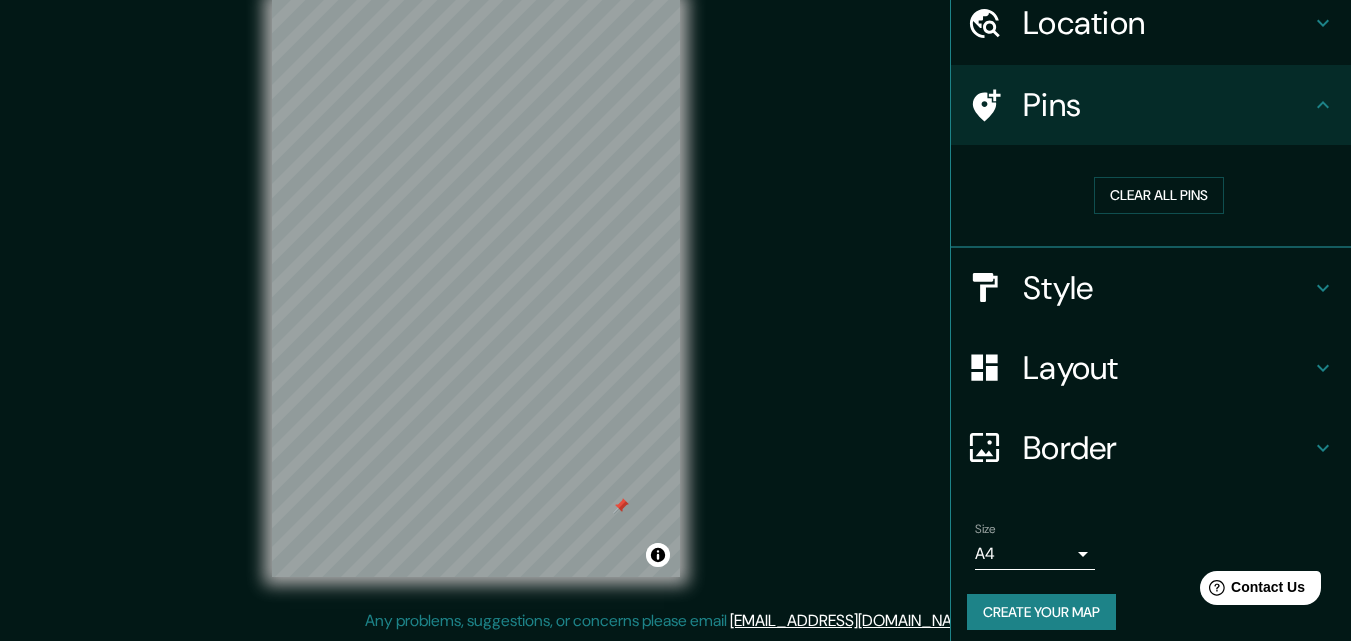 scroll, scrollTop: 79, scrollLeft: 0, axis: vertical 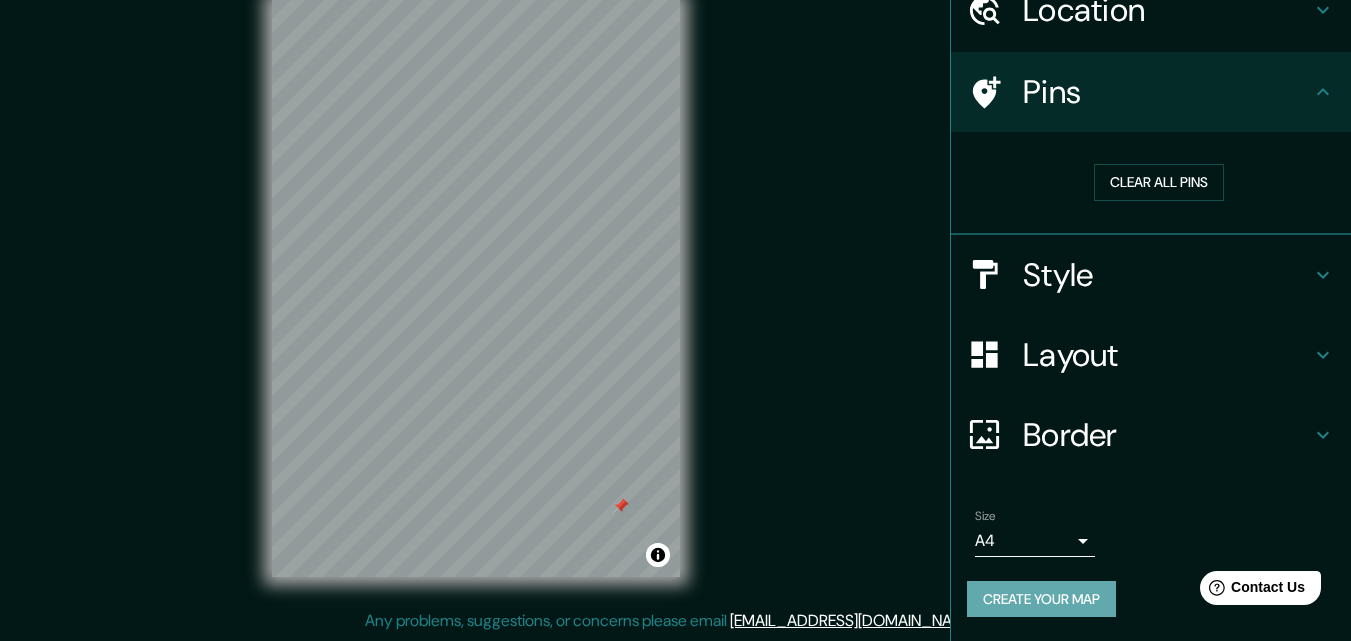 click on "Create your map" at bounding box center (1041, 599) 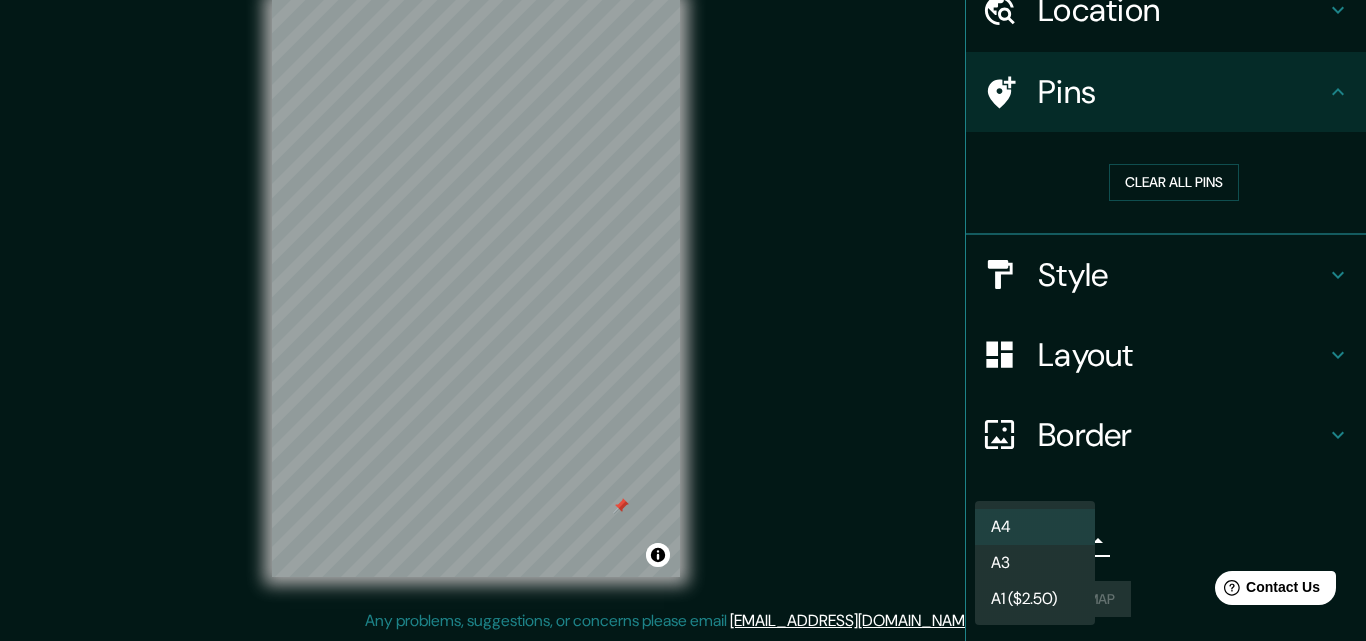 click on "Mappin Location Maquinista F Savio, [GEOGRAPHIC_DATA], [GEOGRAPHIC_DATA] Pins Clear all pins Style Layout Border Choose a border.  Hint : you can make layers of the frame opaque to create some cool effects. None Simple Transparent Fancy Size A4 single Create your map © Mapbox   © OpenStreetMap   Improve this map Any problems, suggestions, or concerns please email    [EMAIL_ADDRESS][DOMAIN_NAME] . . . A4 A3 A1 ($2.50)" at bounding box center [683, 288] 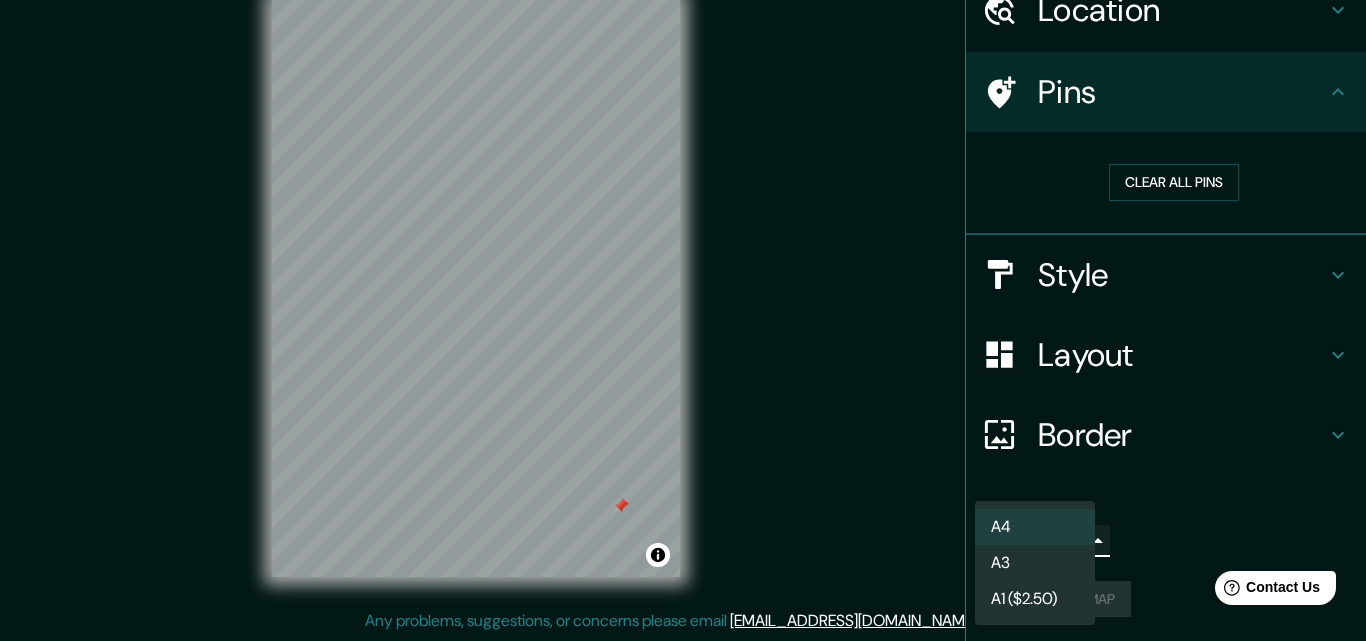 type on "a4" 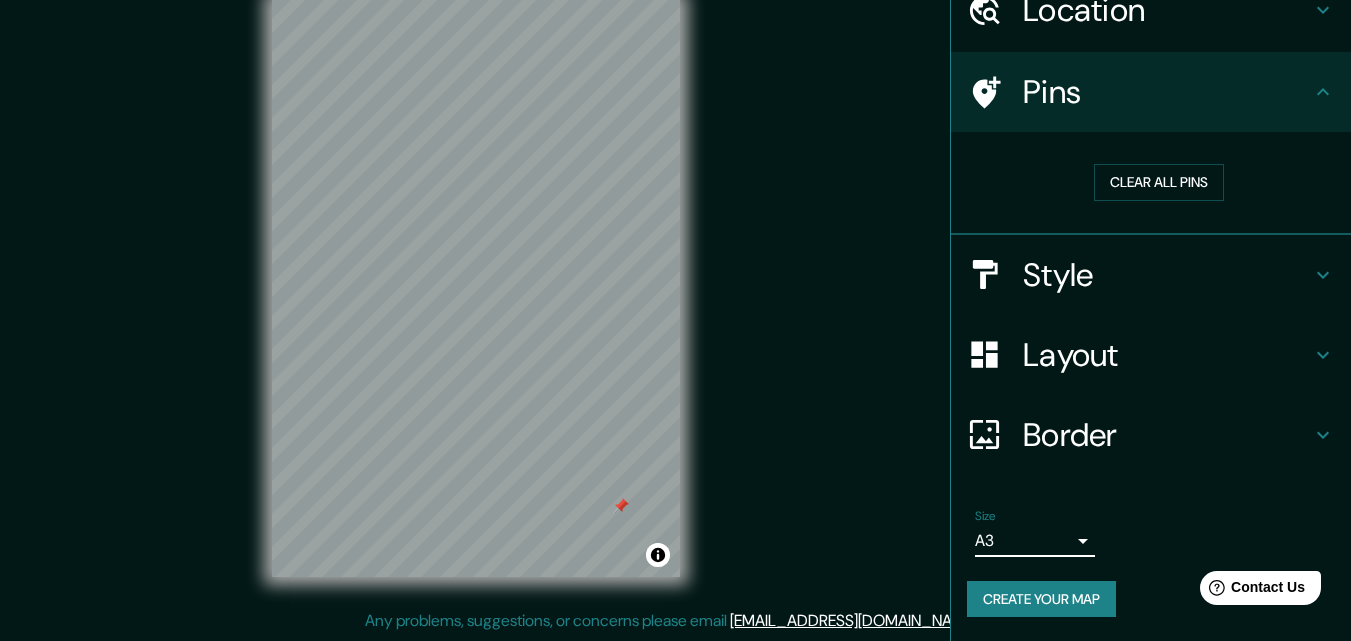 click on "Create your map" at bounding box center [1041, 599] 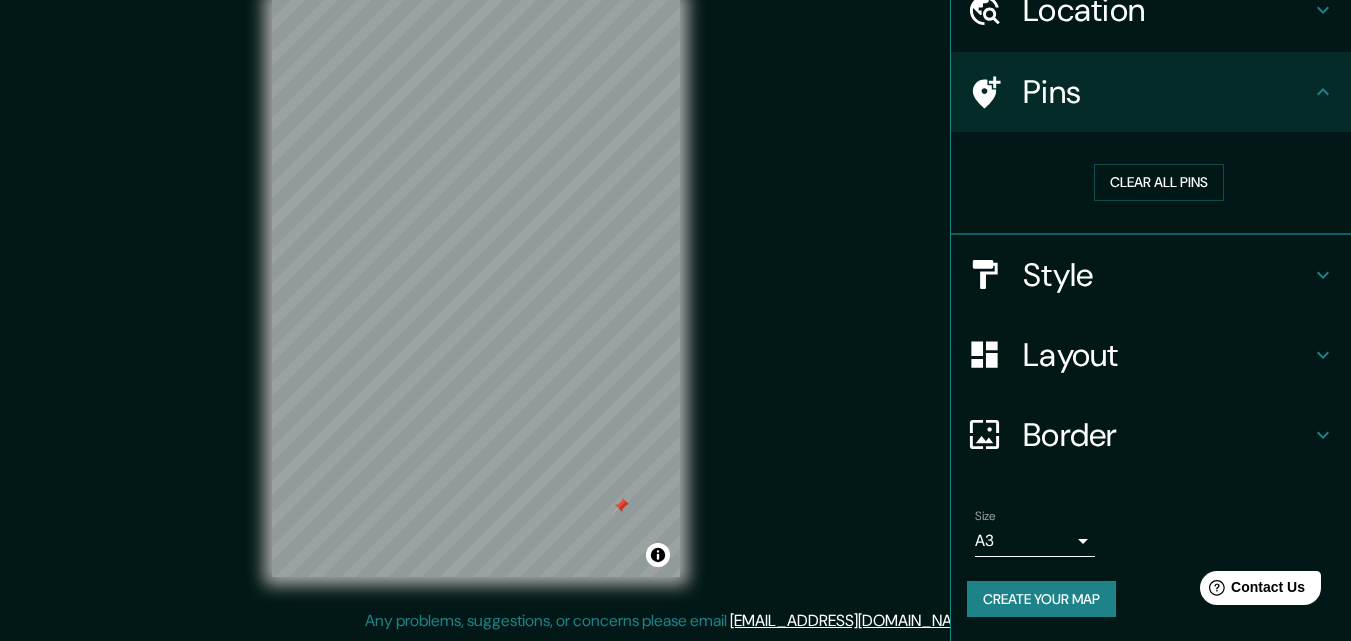 click on "Any problems, suggestions, or concerns please email    [EMAIL_ADDRESS][DOMAIN_NAME] ." at bounding box center (672, 621) 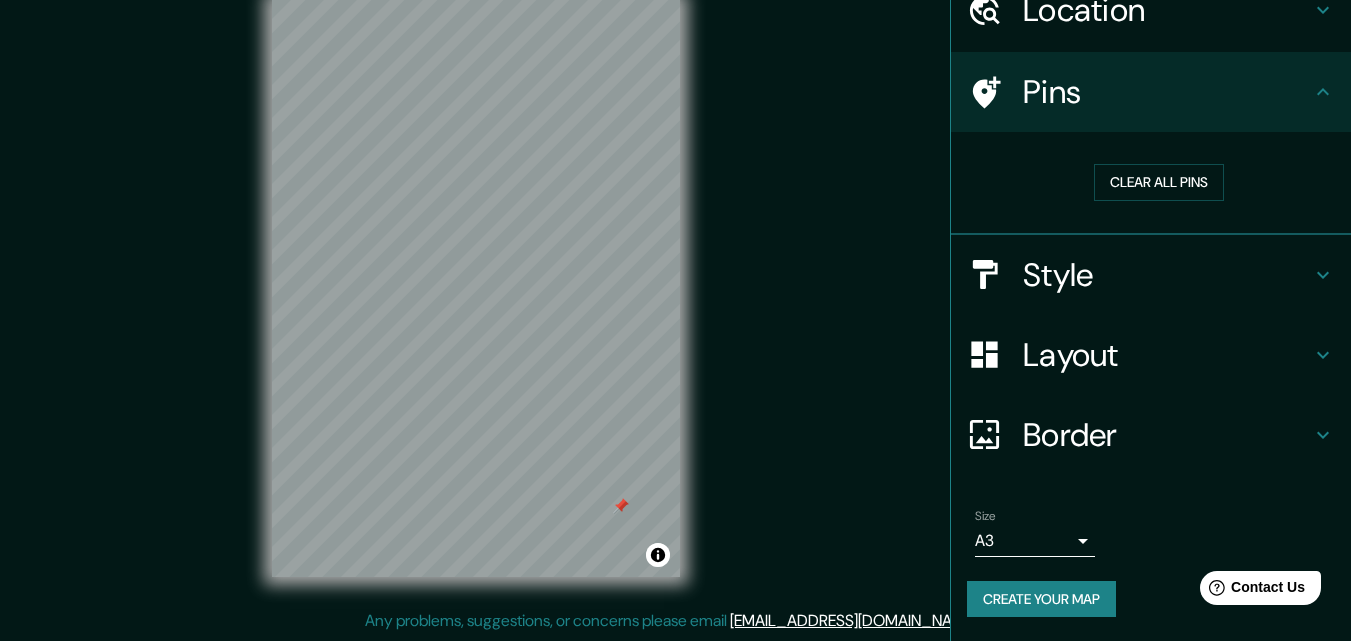 click on "Create your map" at bounding box center (1041, 599) 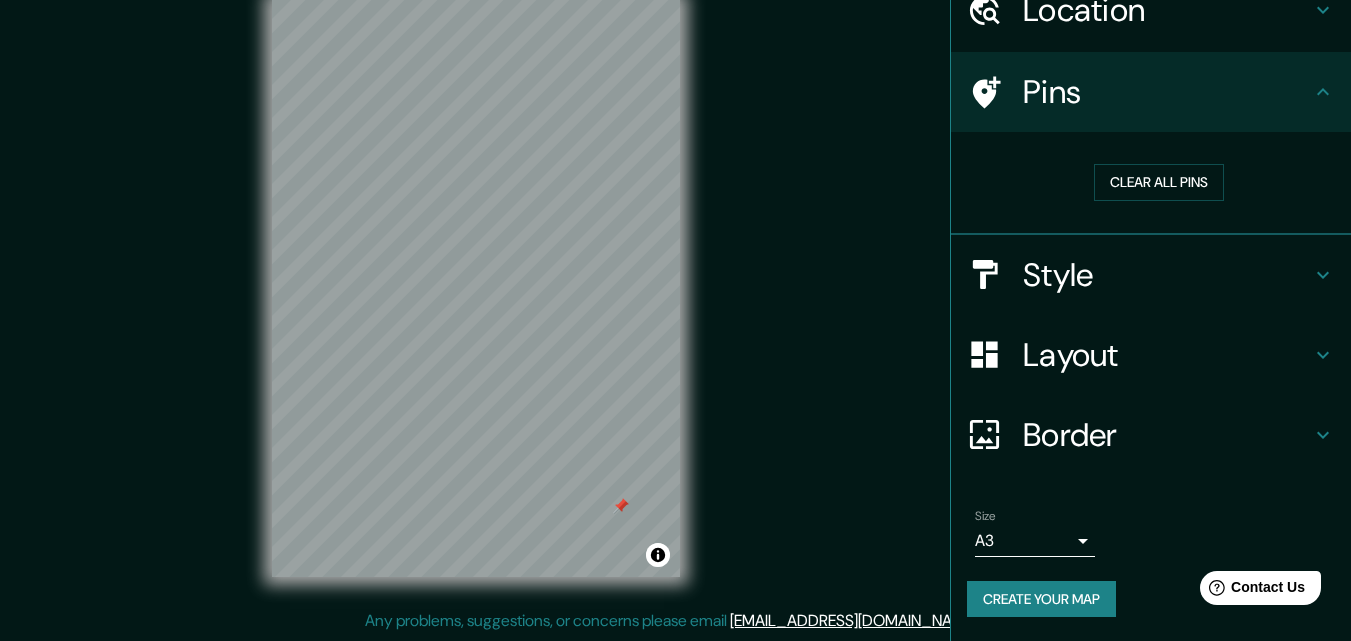 click on "Create your map" at bounding box center (1041, 599) 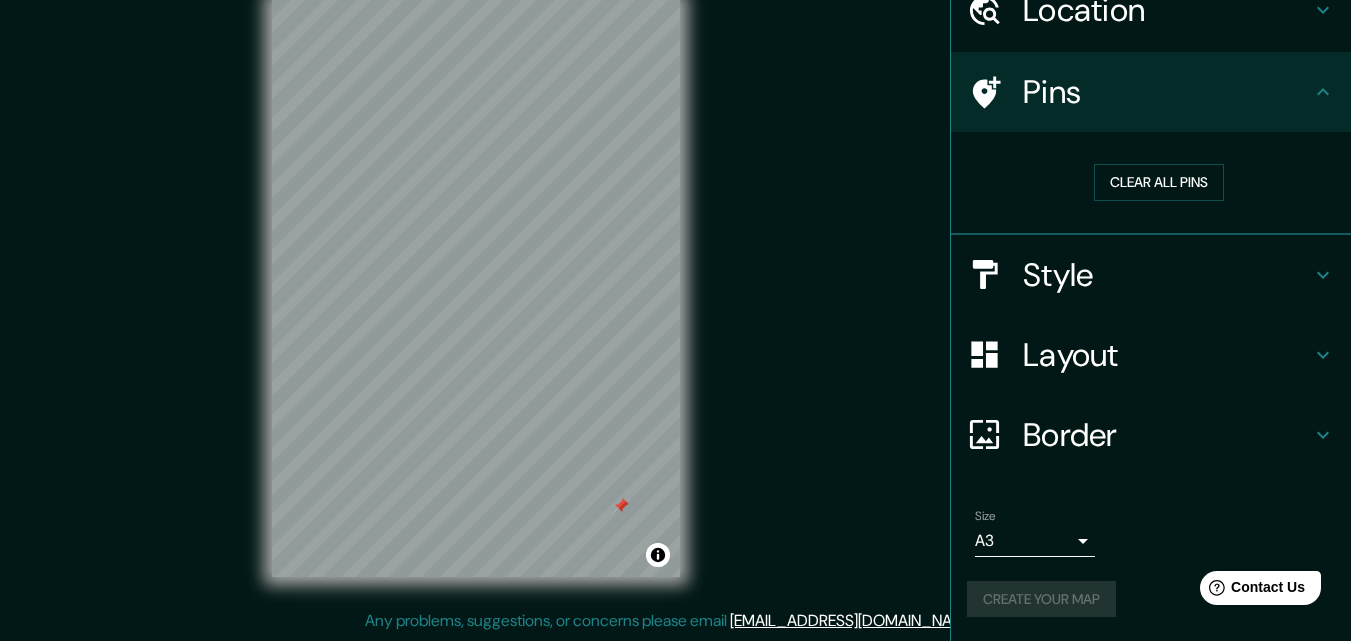 click on "[EMAIL_ADDRESS][DOMAIN_NAME]" at bounding box center (853, 620) 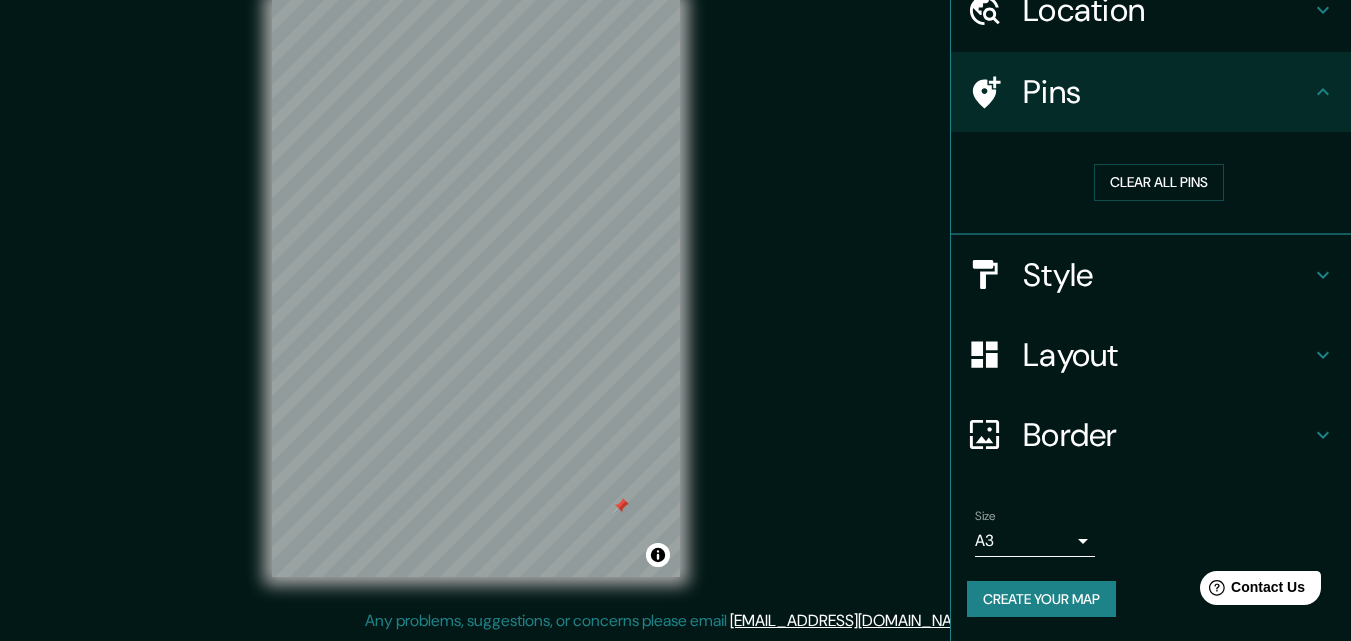 click on "Create your map" at bounding box center (1041, 599) 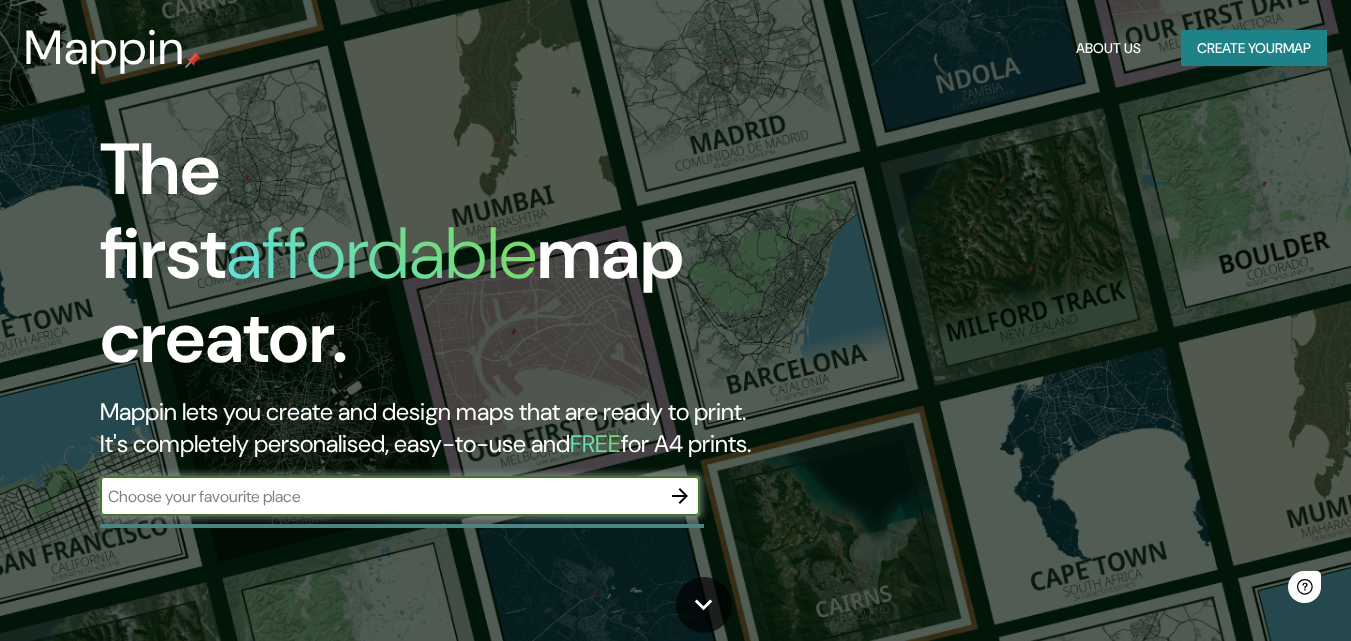 scroll, scrollTop: 0, scrollLeft: 0, axis: both 